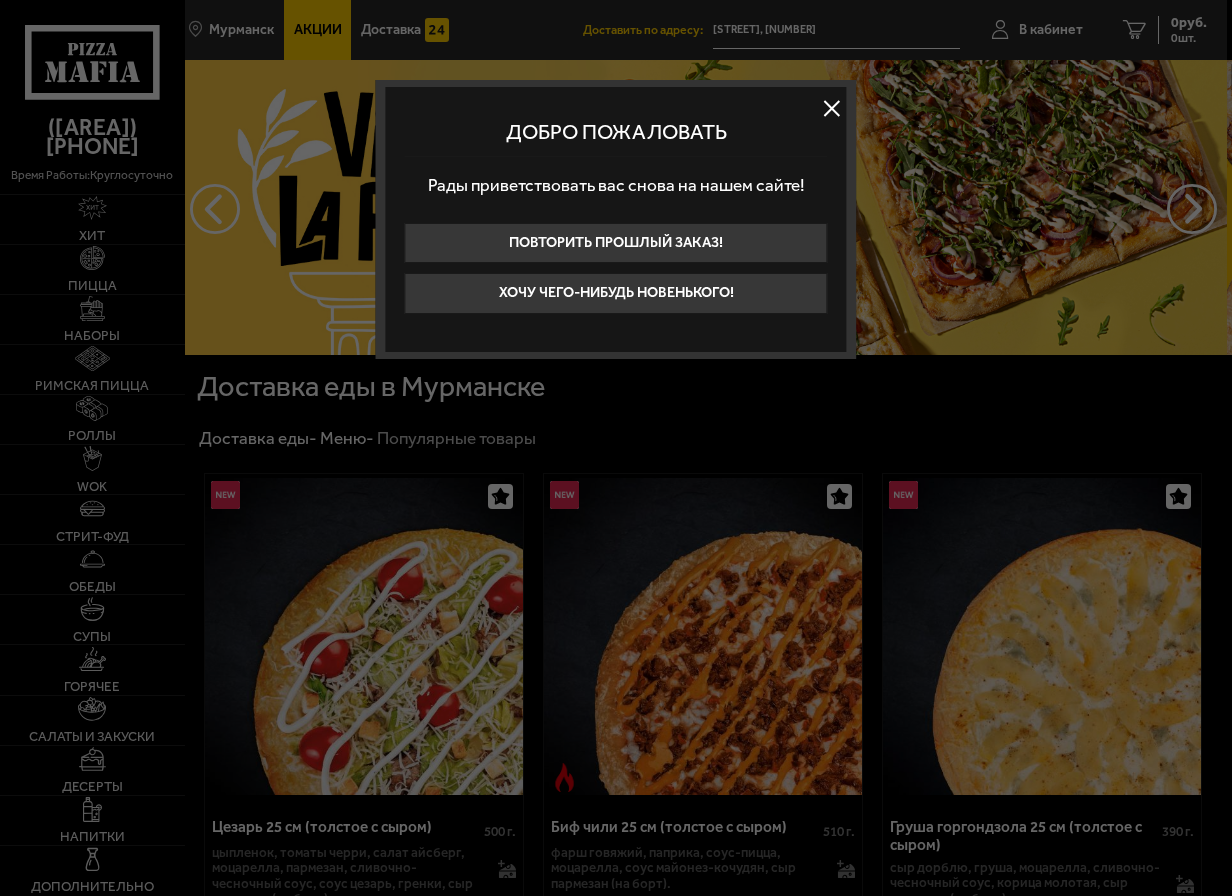 scroll, scrollTop: 0, scrollLeft: 0, axis: both 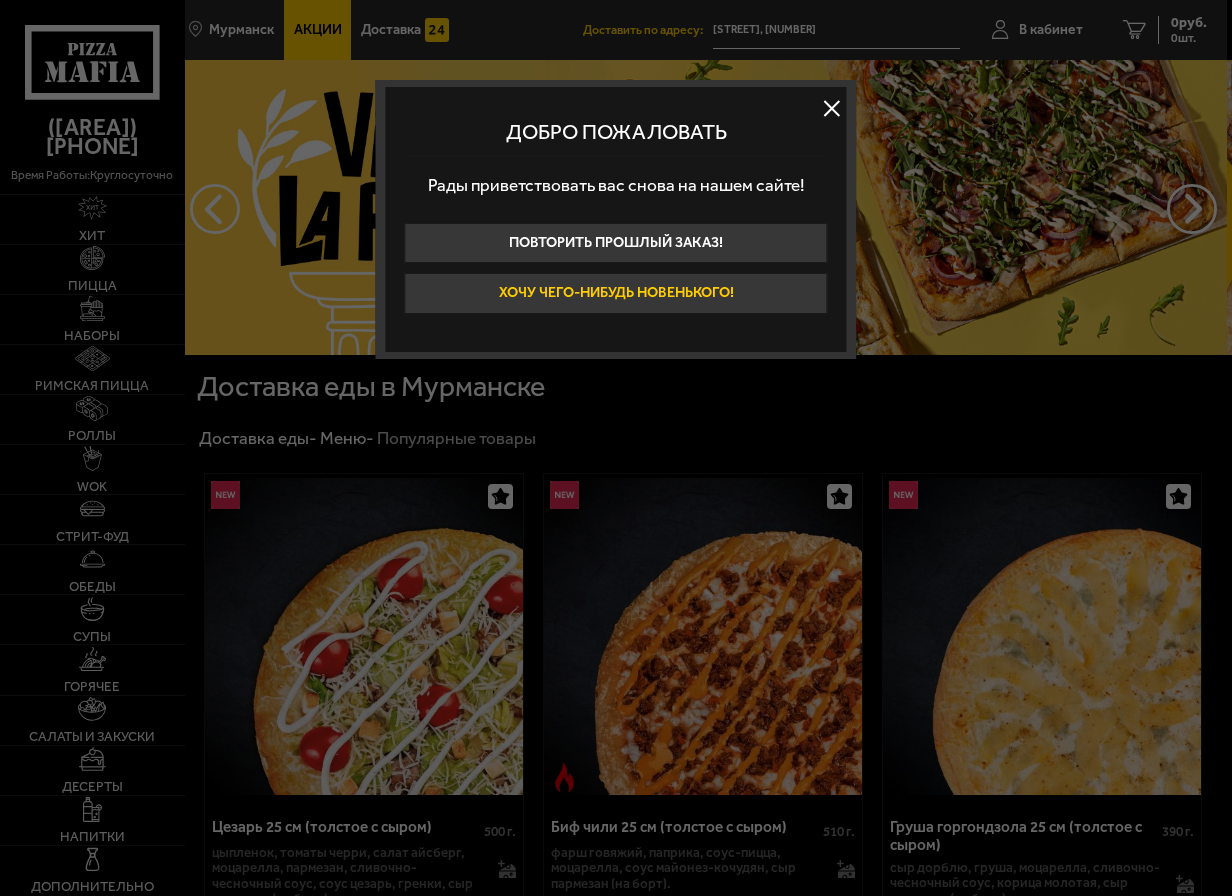 click on "Хочу чего-нибудь новенького!" at bounding box center [616, 293] 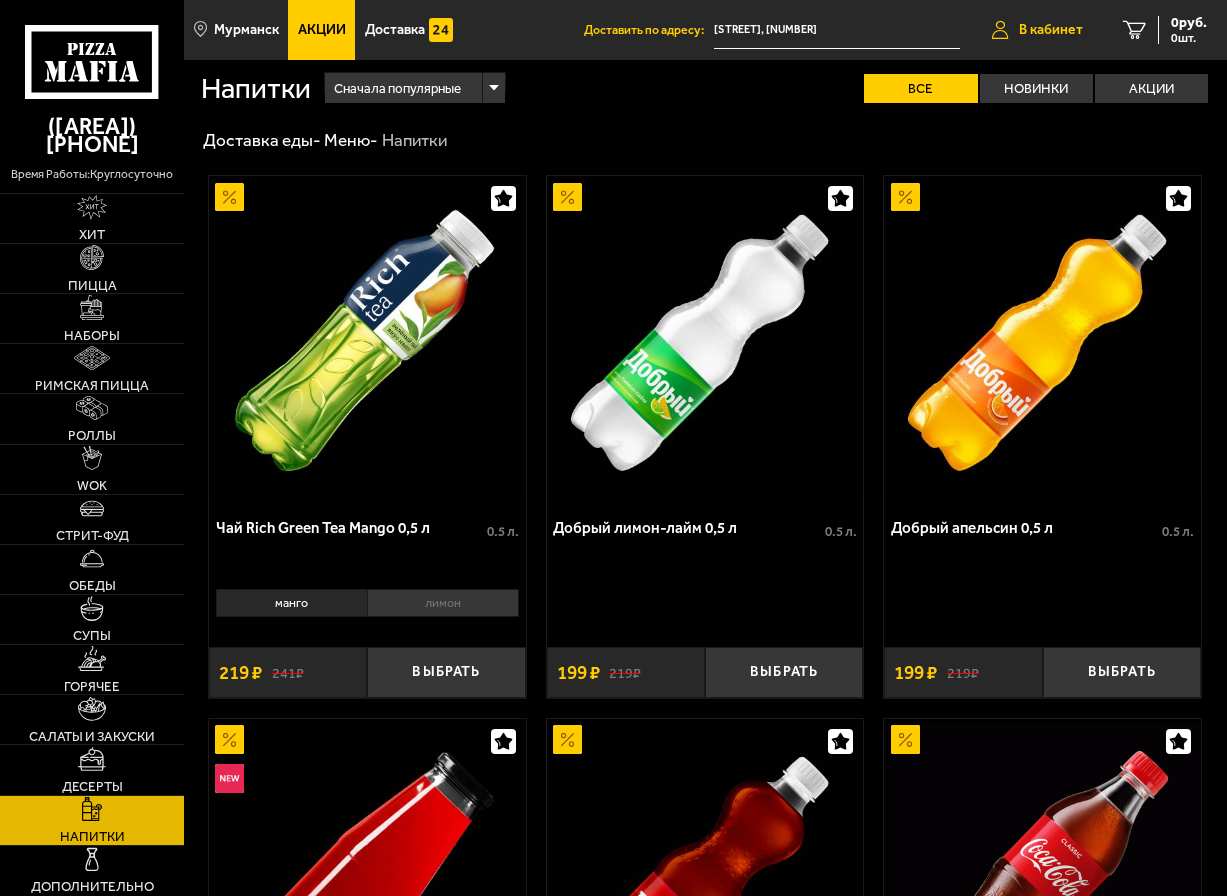 click on "В кабинет" at bounding box center [1051, 30] 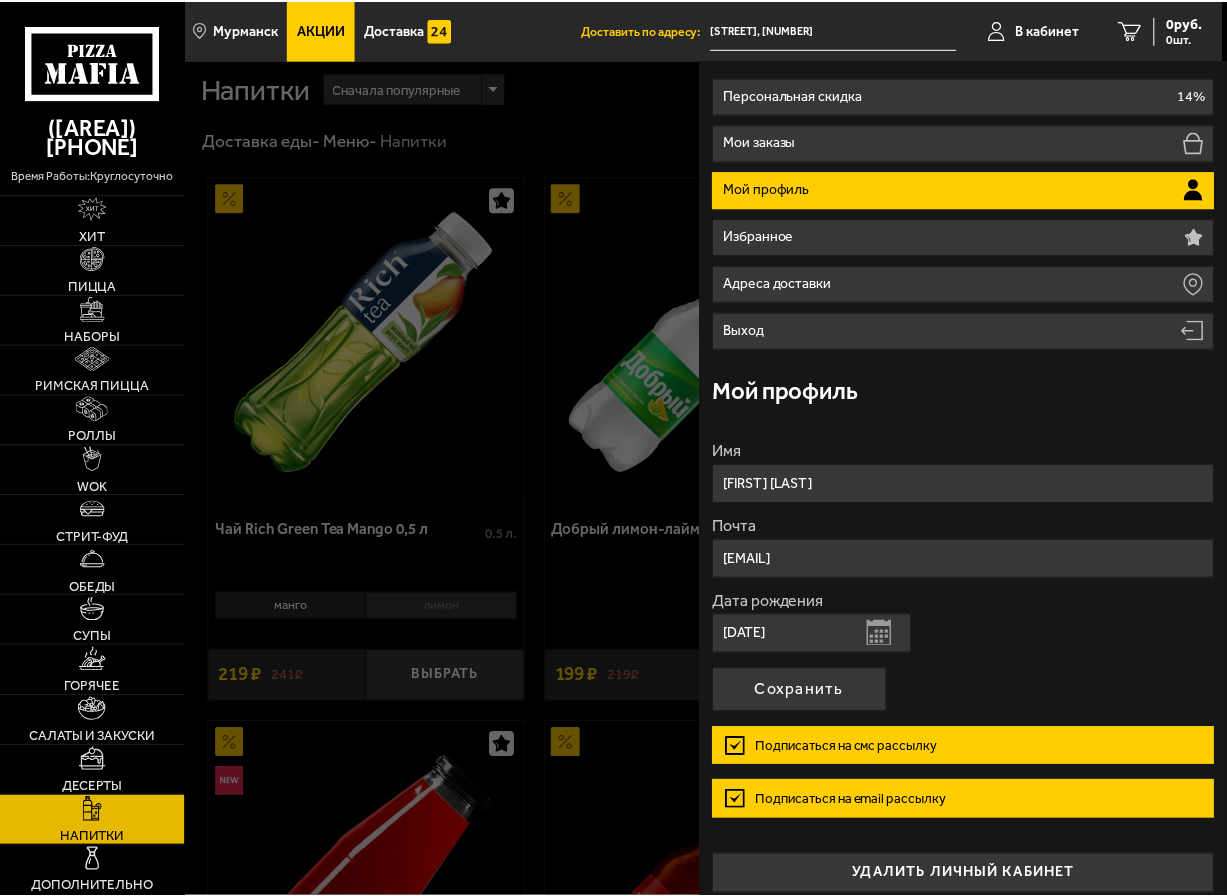 scroll, scrollTop: 78, scrollLeft: 0, axis: vertical 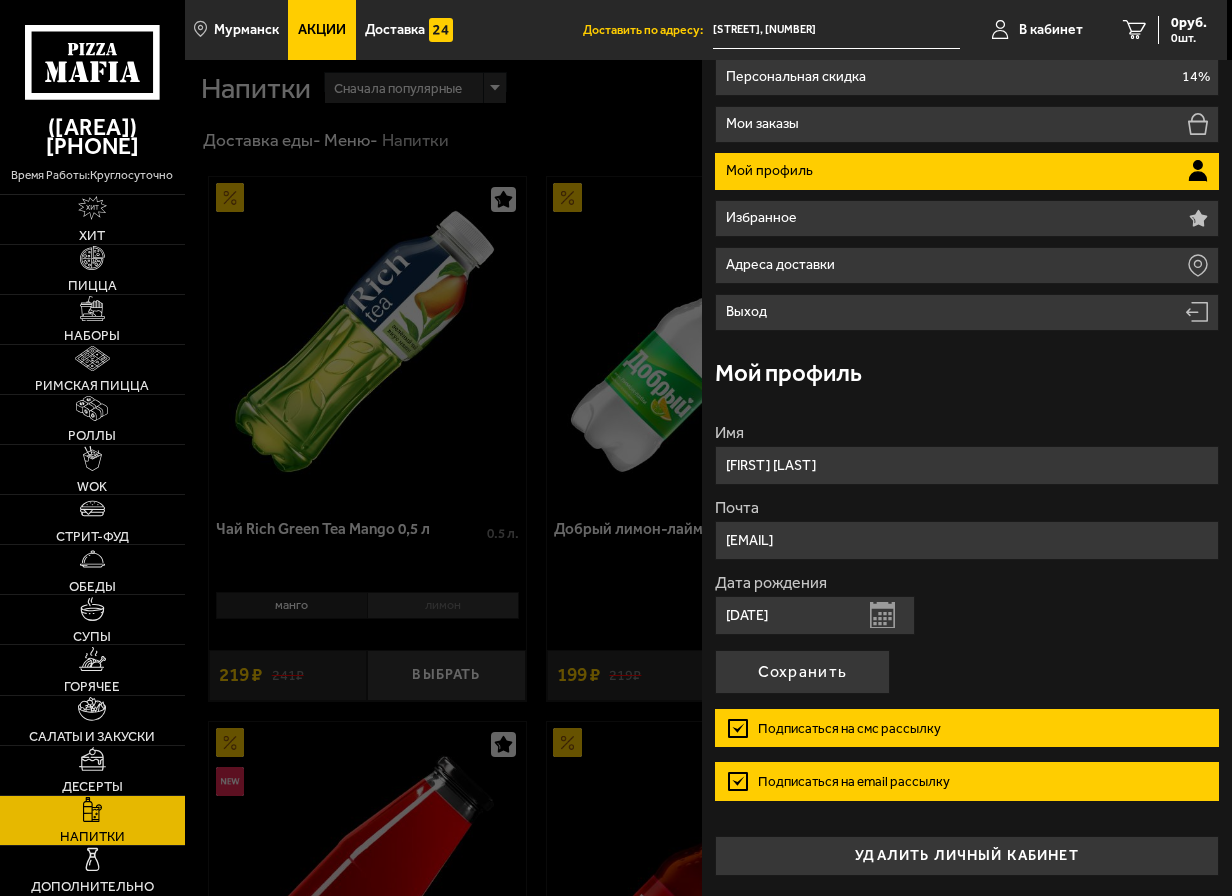 drag, startPoint x: 734, startPoint y: 725, endPoint x: 734, endPoint y: 742, distance: 17 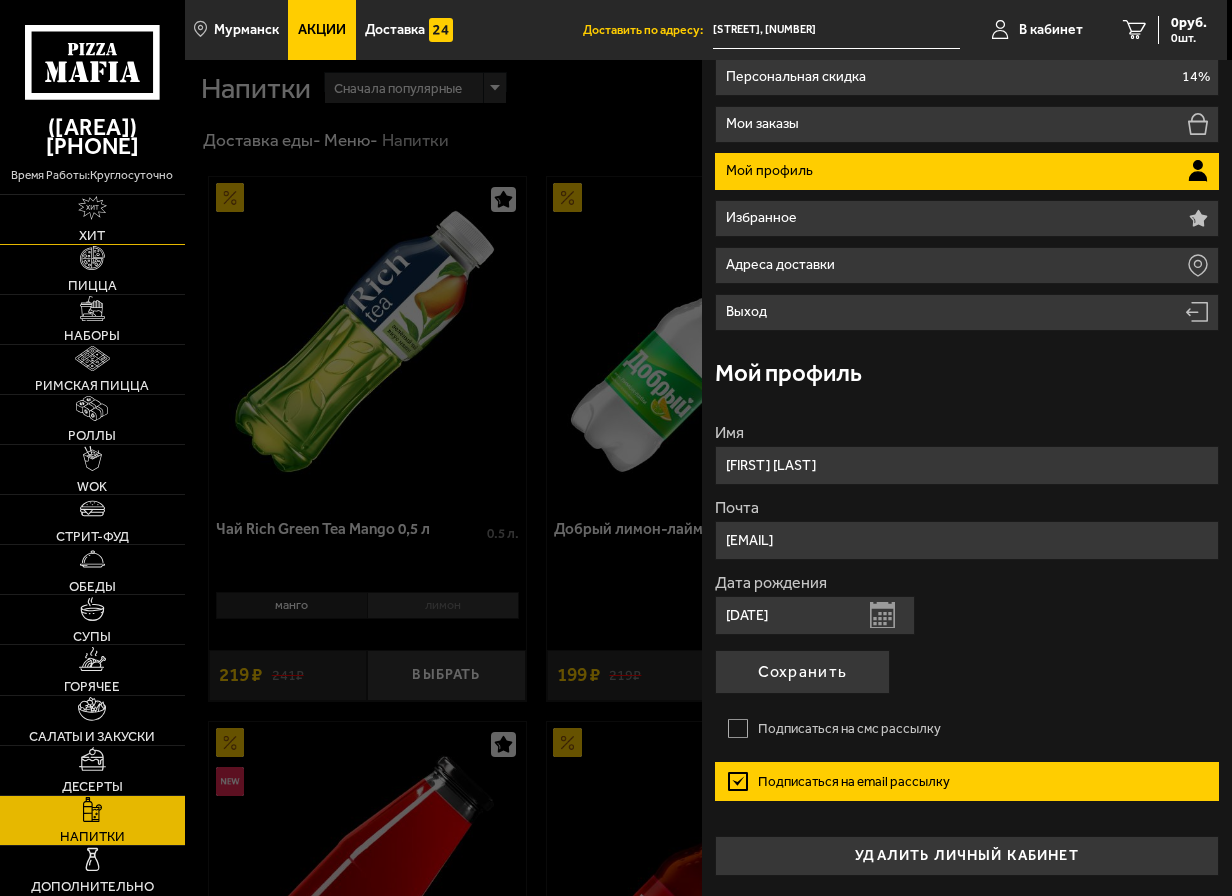 click at bounding box center (93, 208) 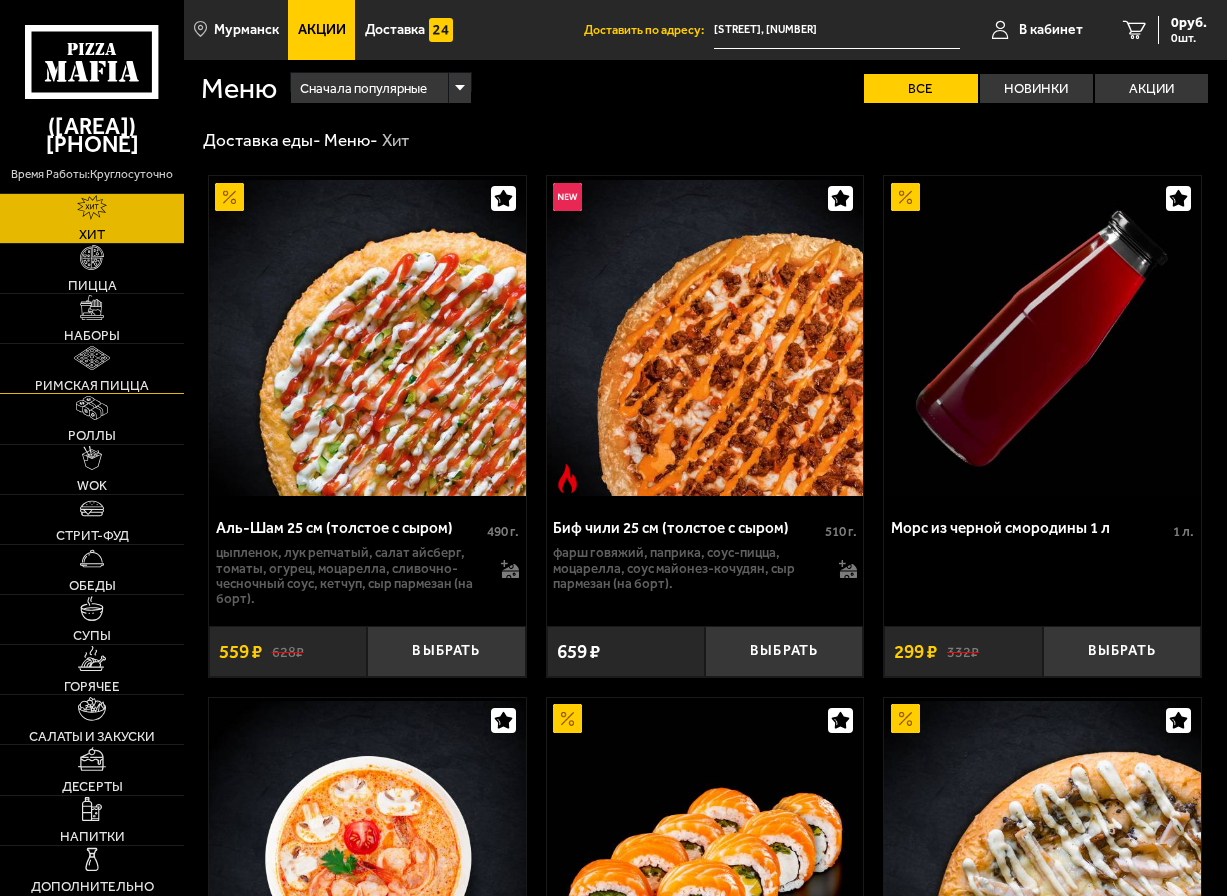 click at bounding box center (92, 307) 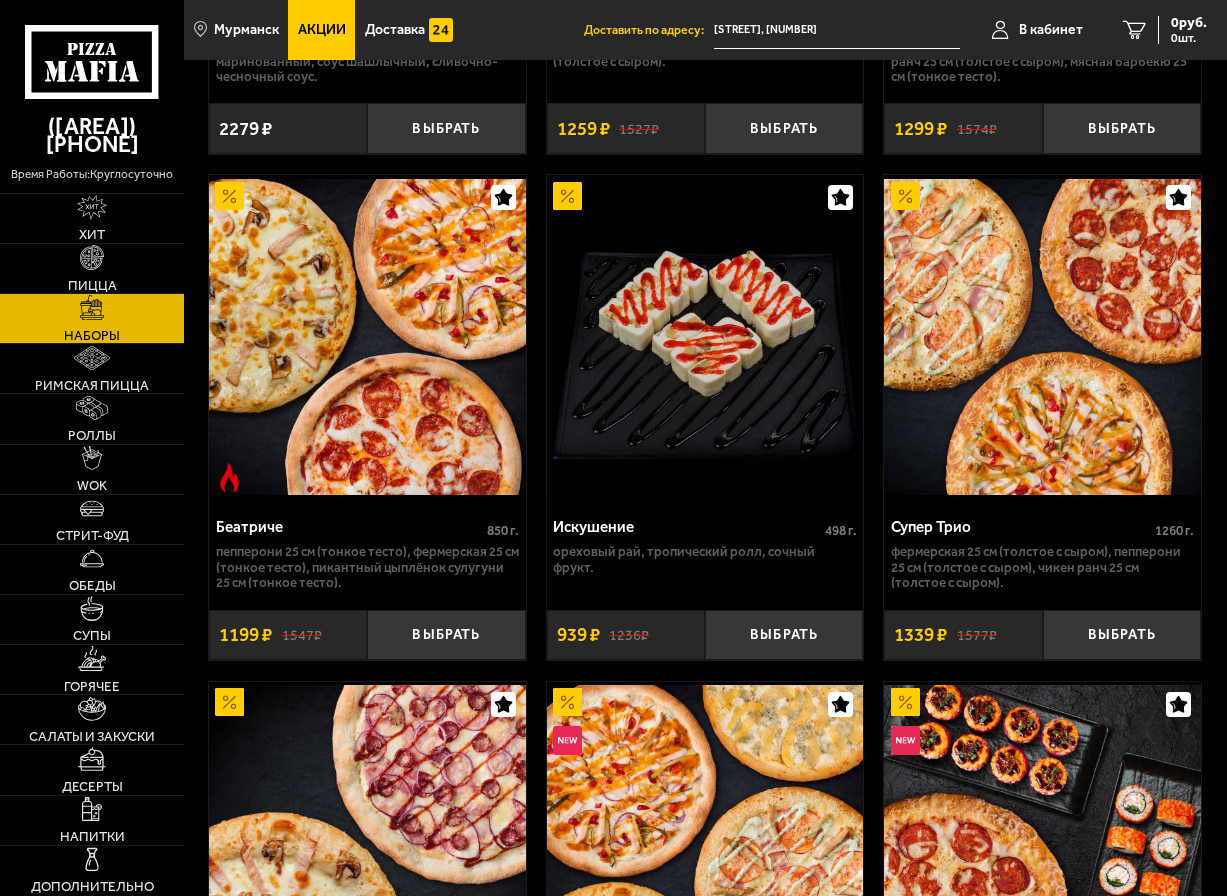 scroll, scrollTop: 2500, scrollLeft: 0, axis: vertical 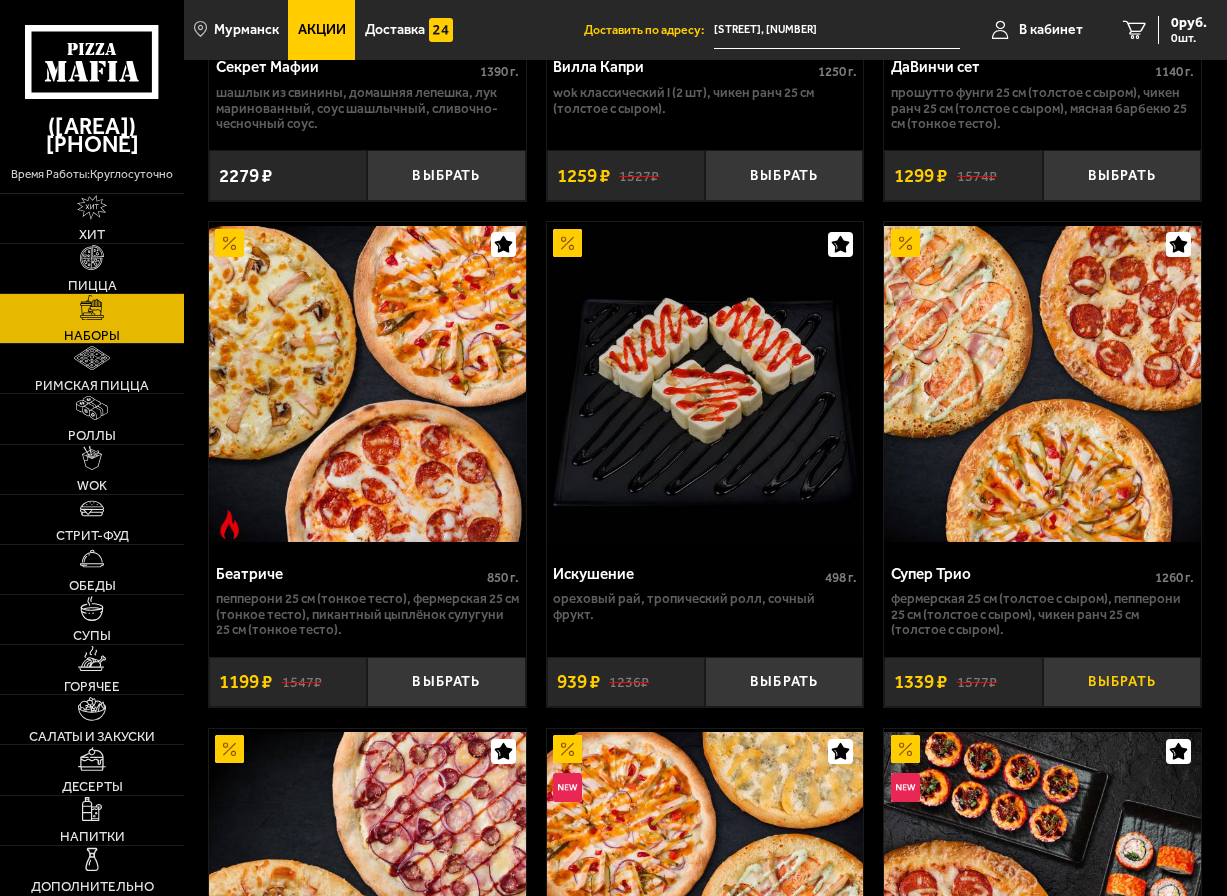 click on "Выбрать" at bounding box center [1122, 682] 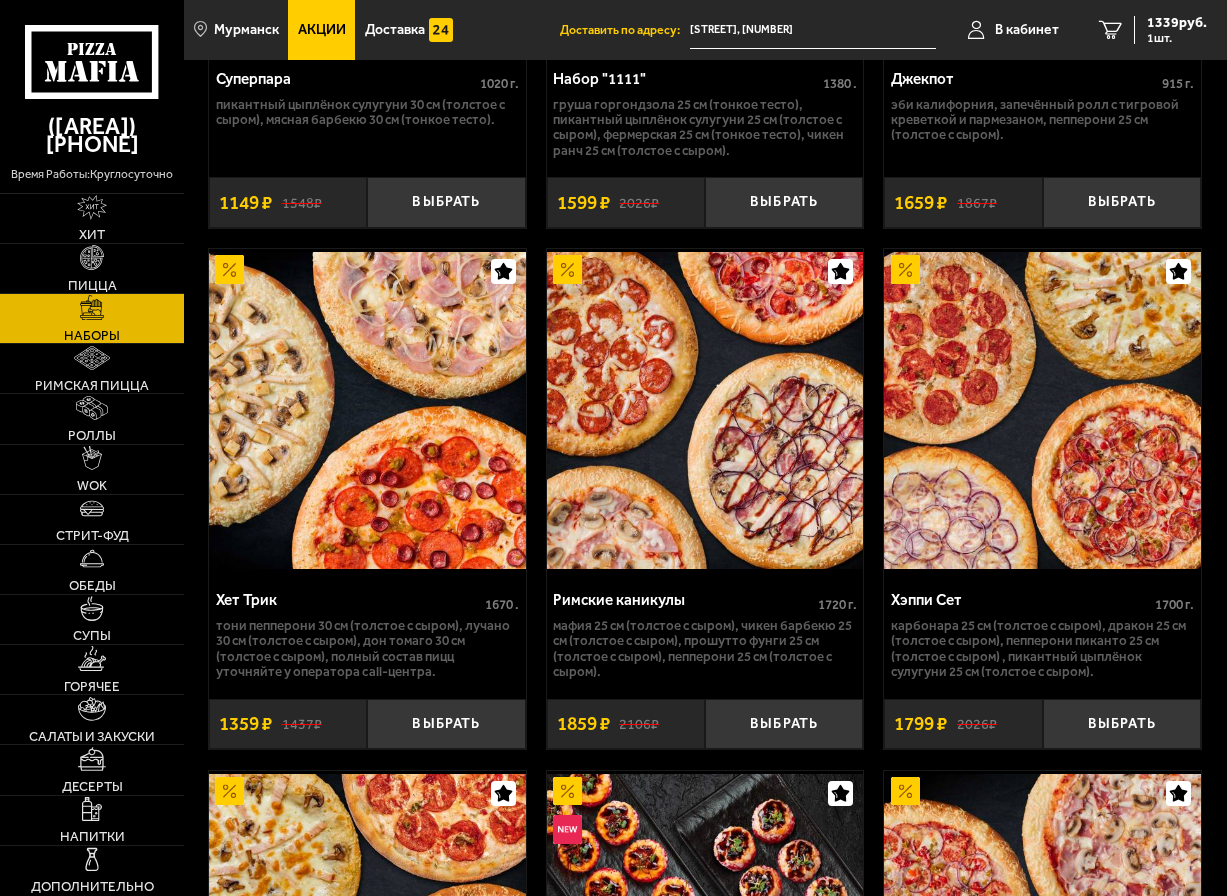 scroll, scrollTop: 3500, scrollLeft: 0, axis: vertical 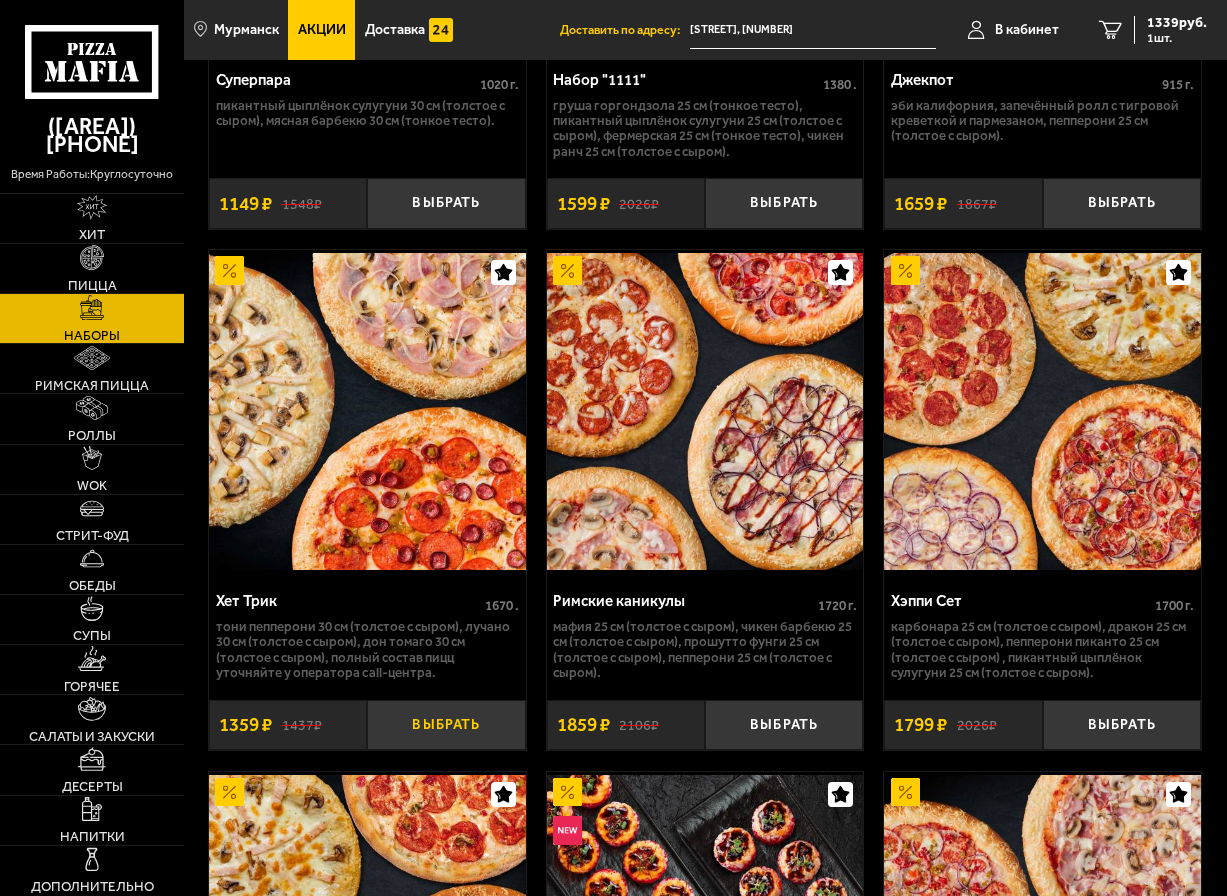 click on "Выбрать" at bounding box center (446, 725) 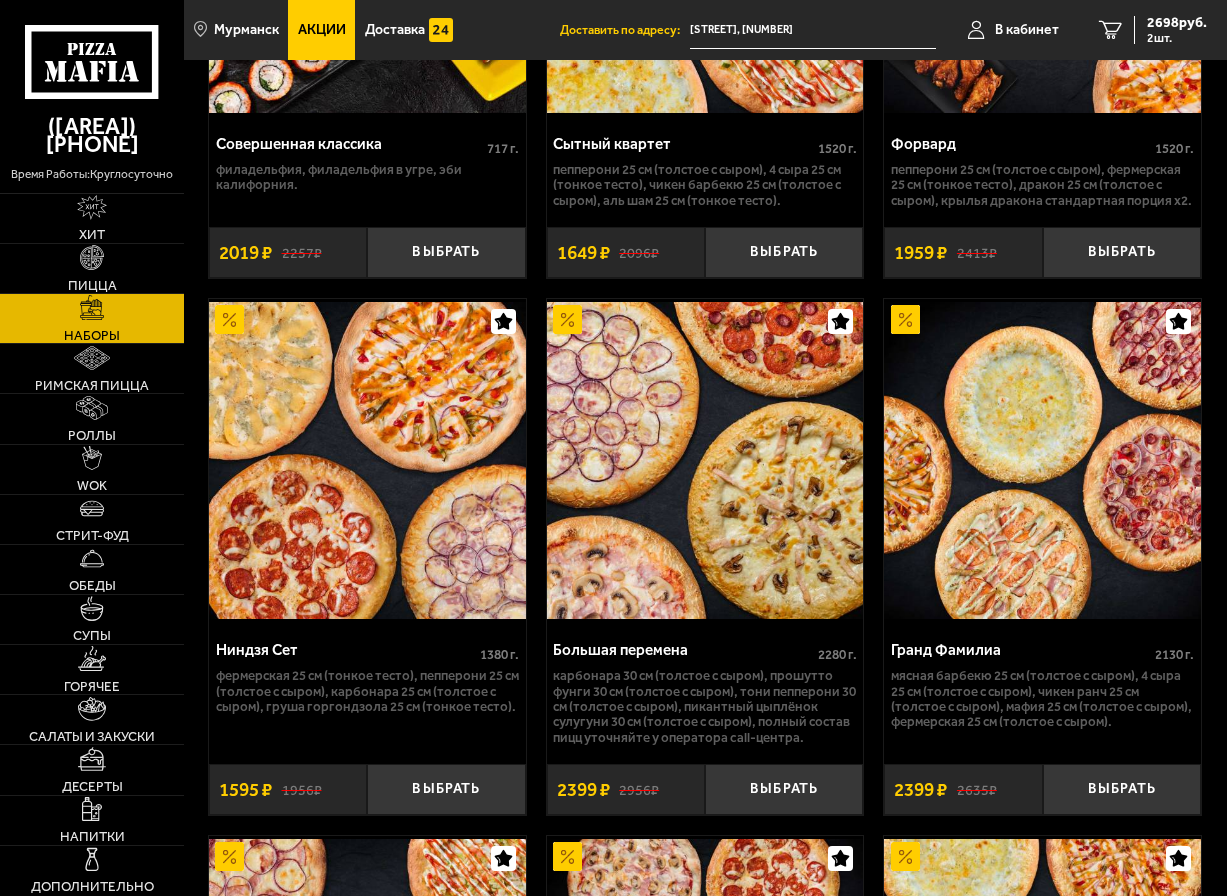 scroll, scrollTop: 3800, scrollLeft: 0, axis: vertical 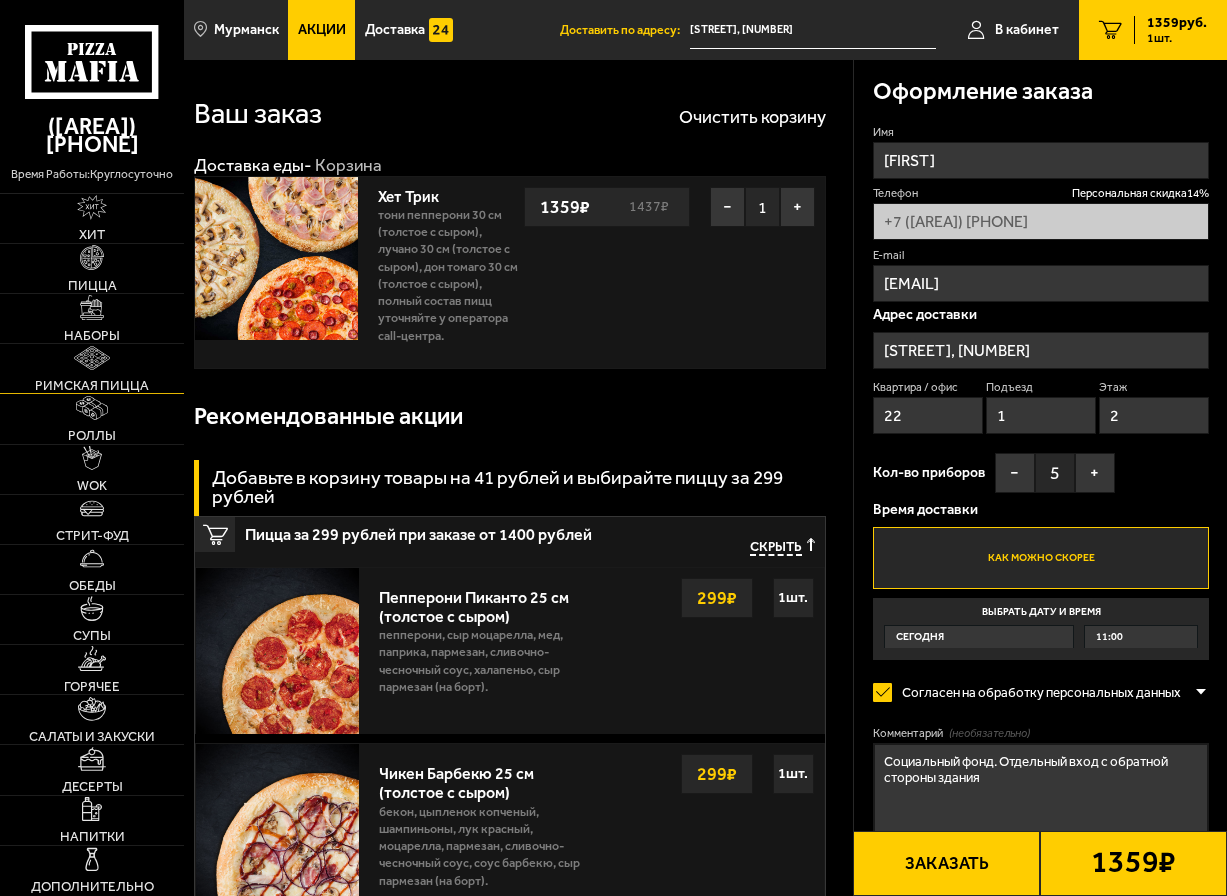 click on "Римская пицца" at bounding box center [92, 385] 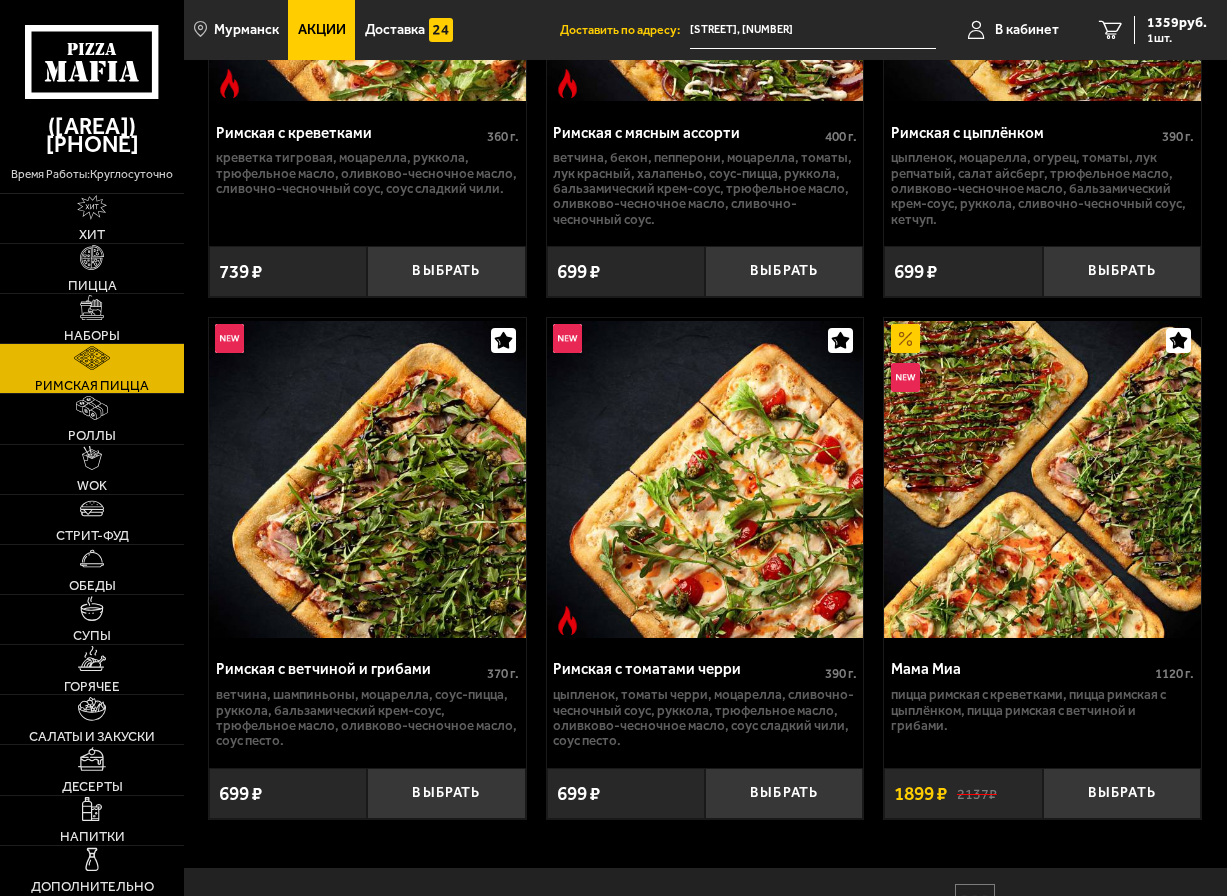 scroll, scrollTop: 0, scrollLeft: 0, axis: both 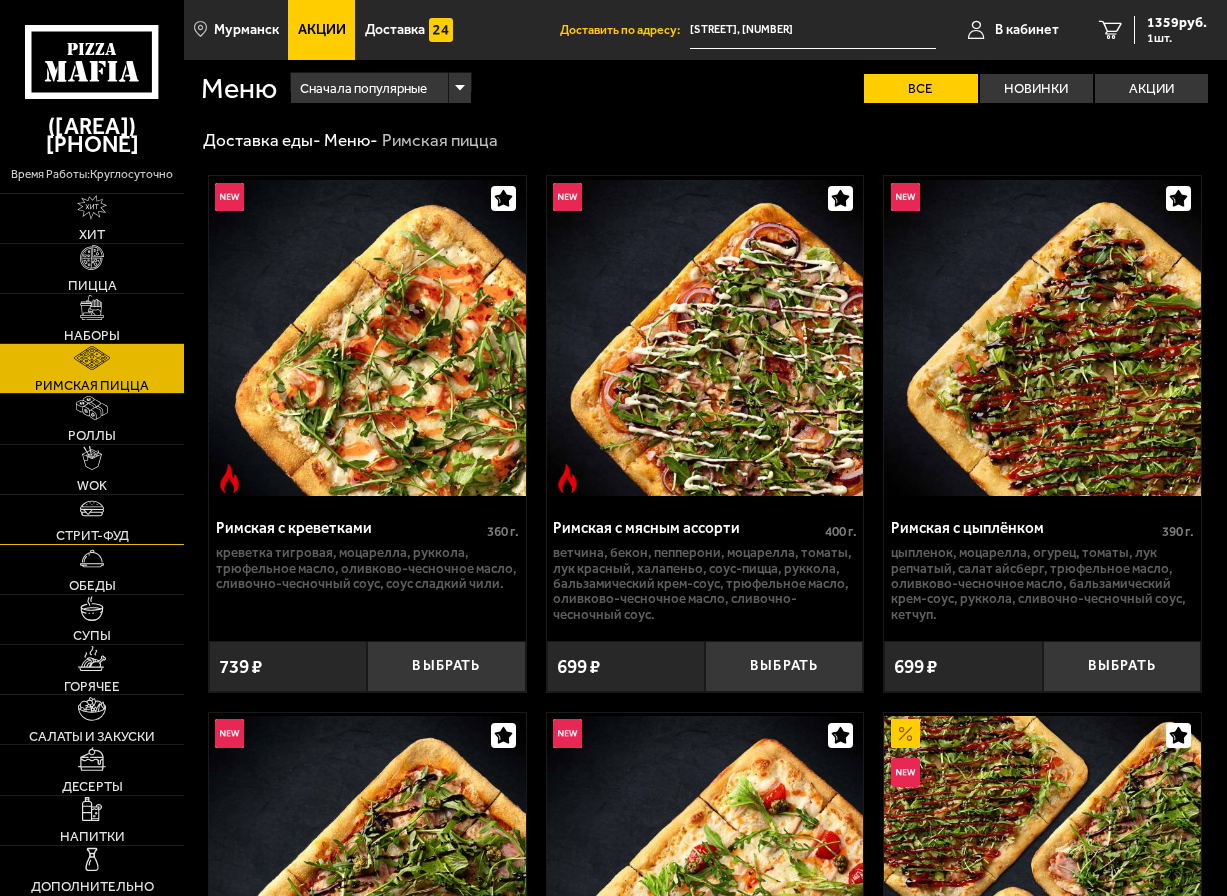 click on "Стрит-фуд" at bounding box center [92, 519] 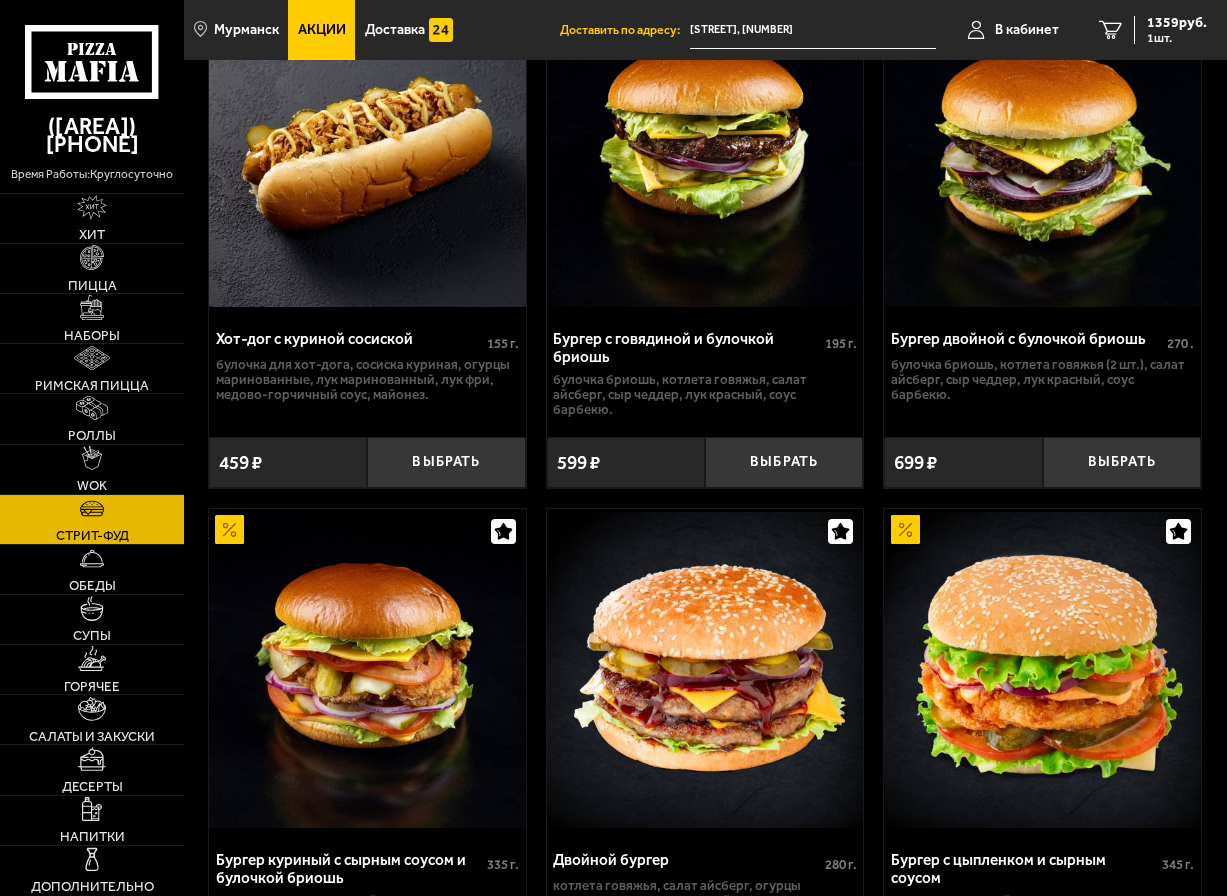 scroll, scrollTop: 996, scrollLeft: 0, axis: vertical 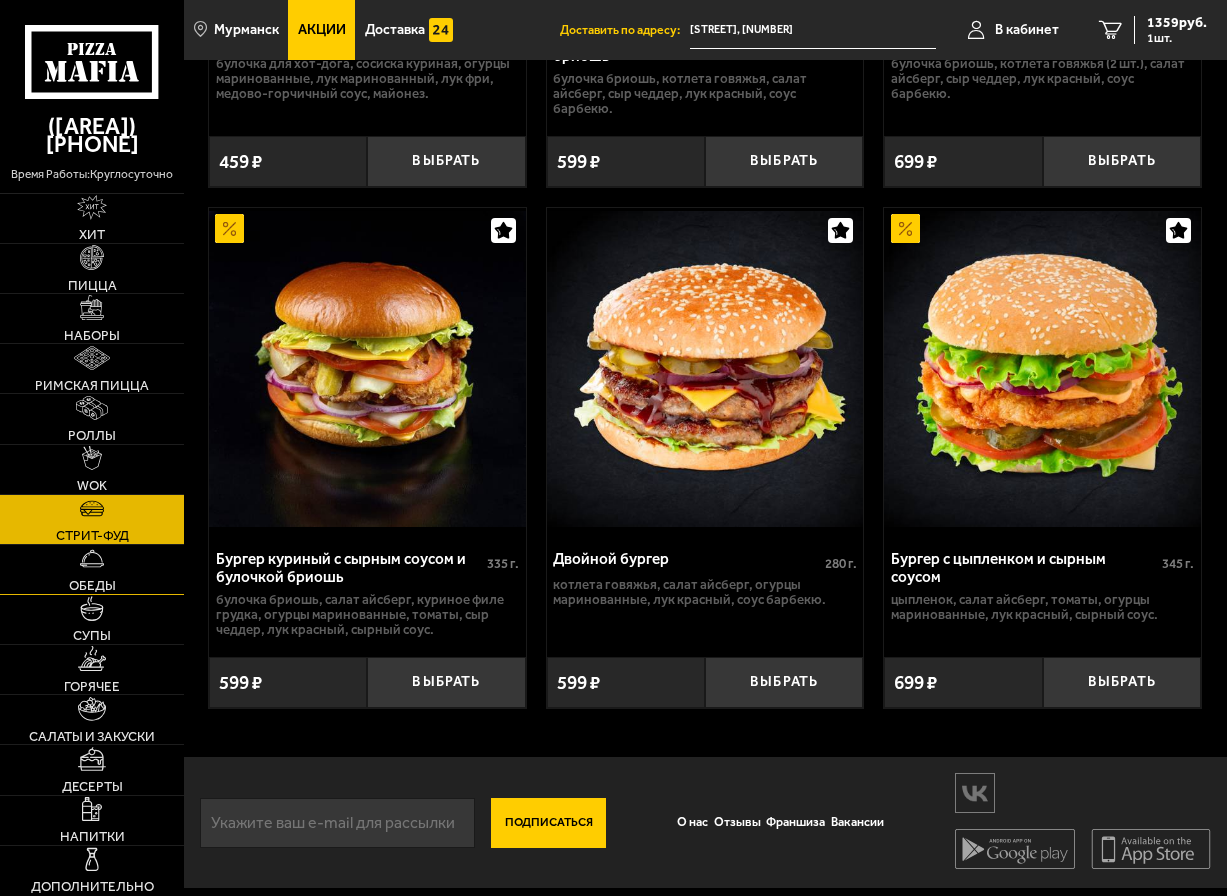 click on "Обеды" at bounding box center (92, 569) 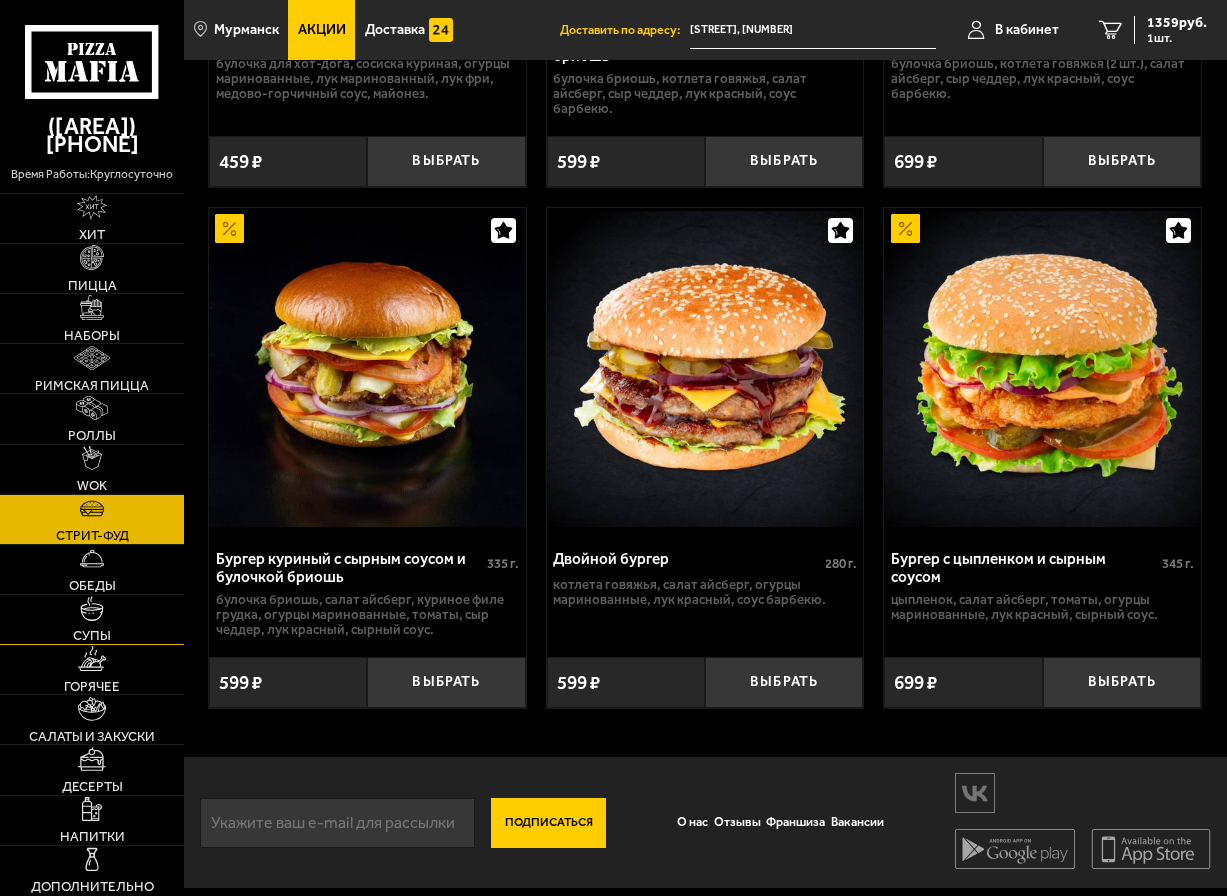 scroll, scrollTop: 0, scrollLeft: 0, axis: both 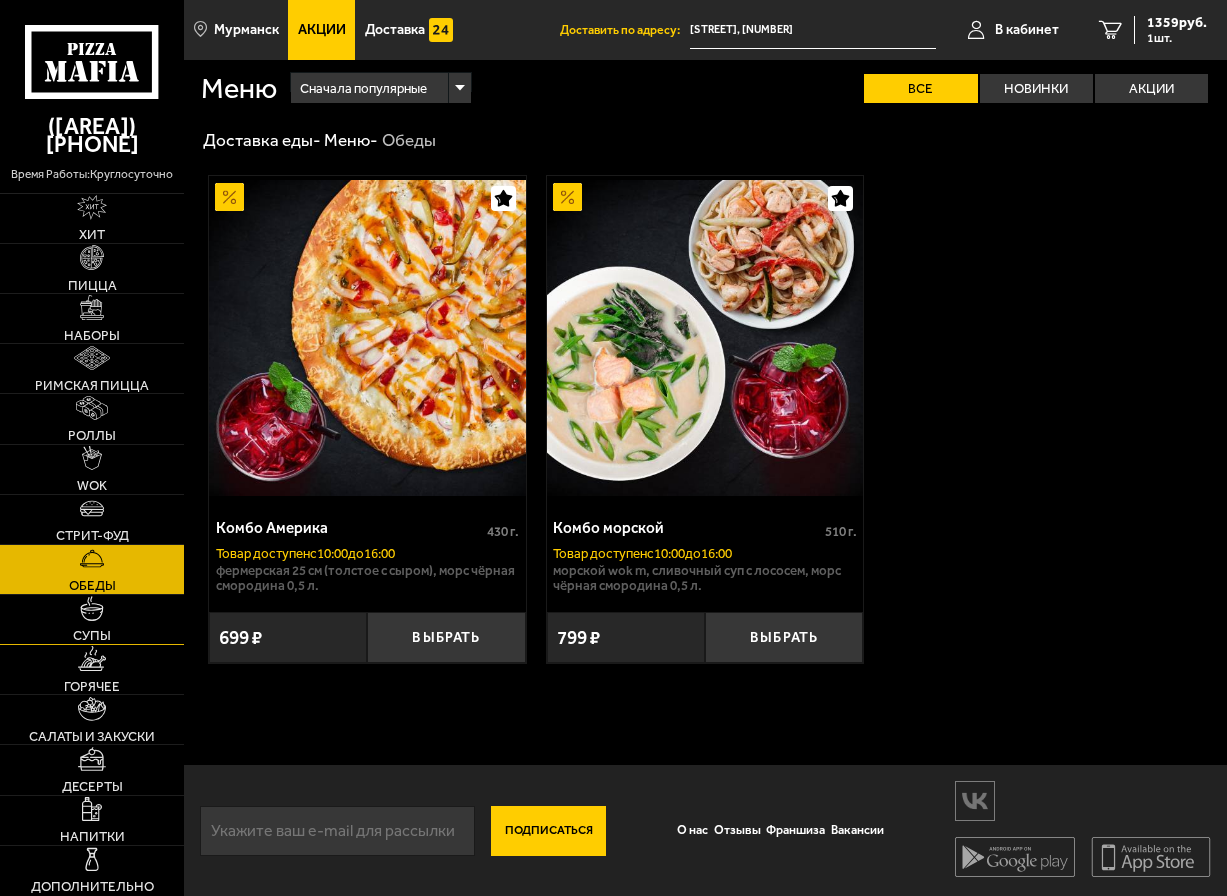 click on "Супы" at bounding box center (92, 635) 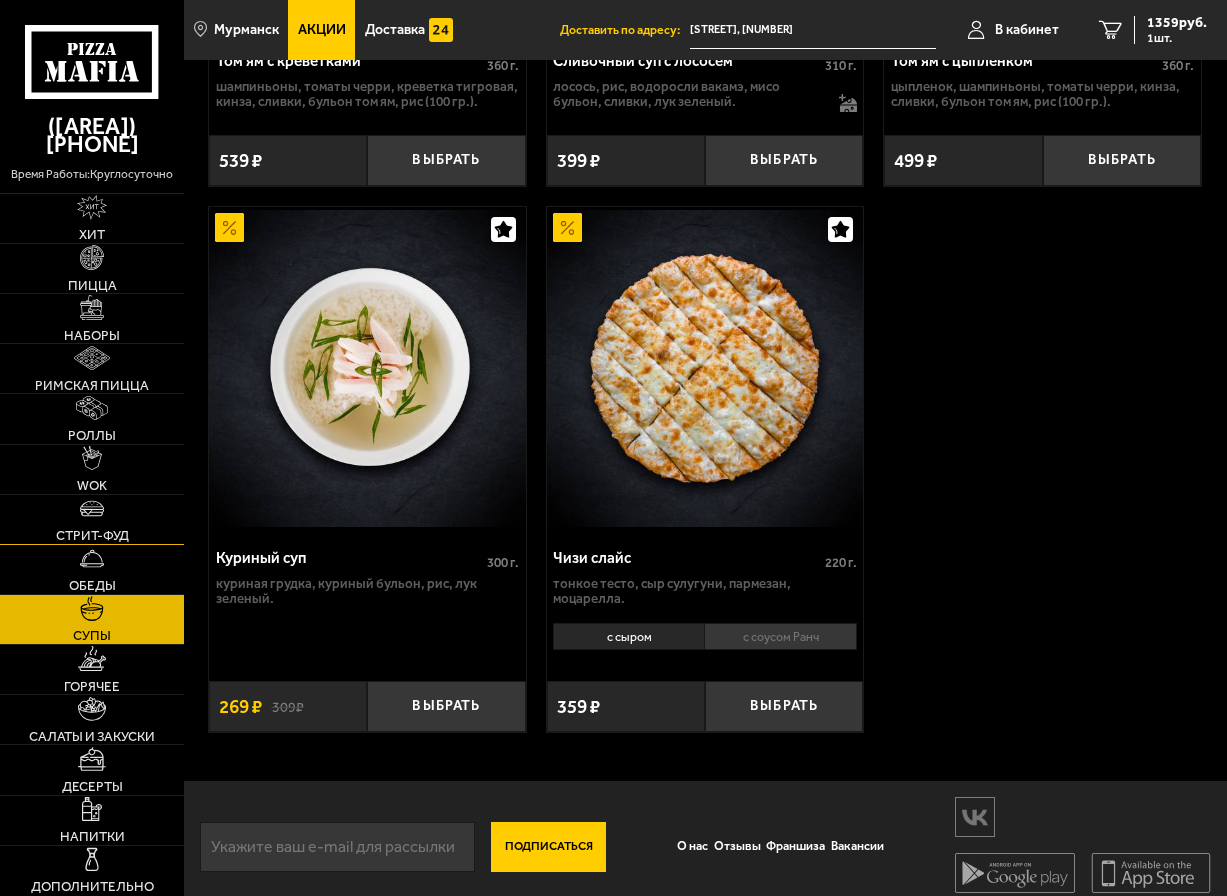 scroll, scrollTop: 646, scrollLeft: 0, axis: vertical 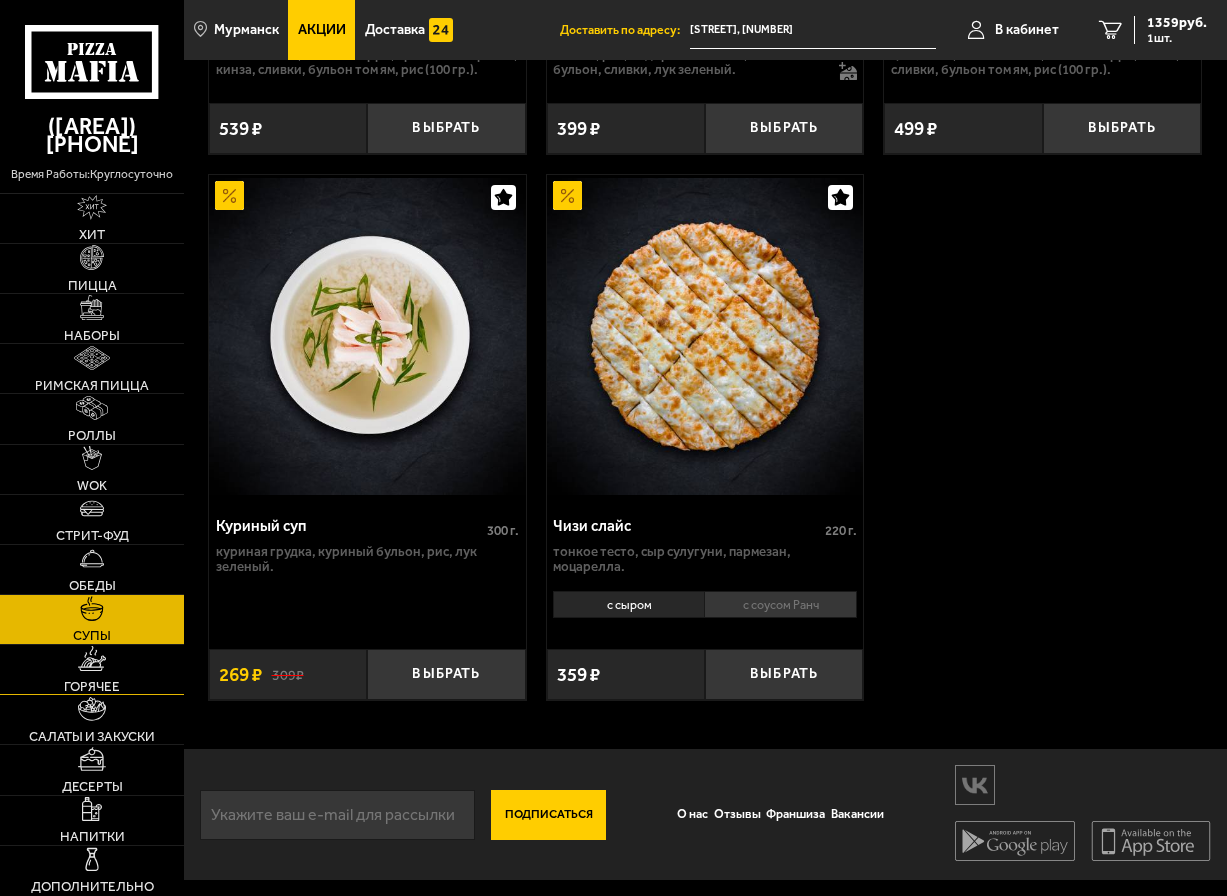 click at bounding box center (92, 658) 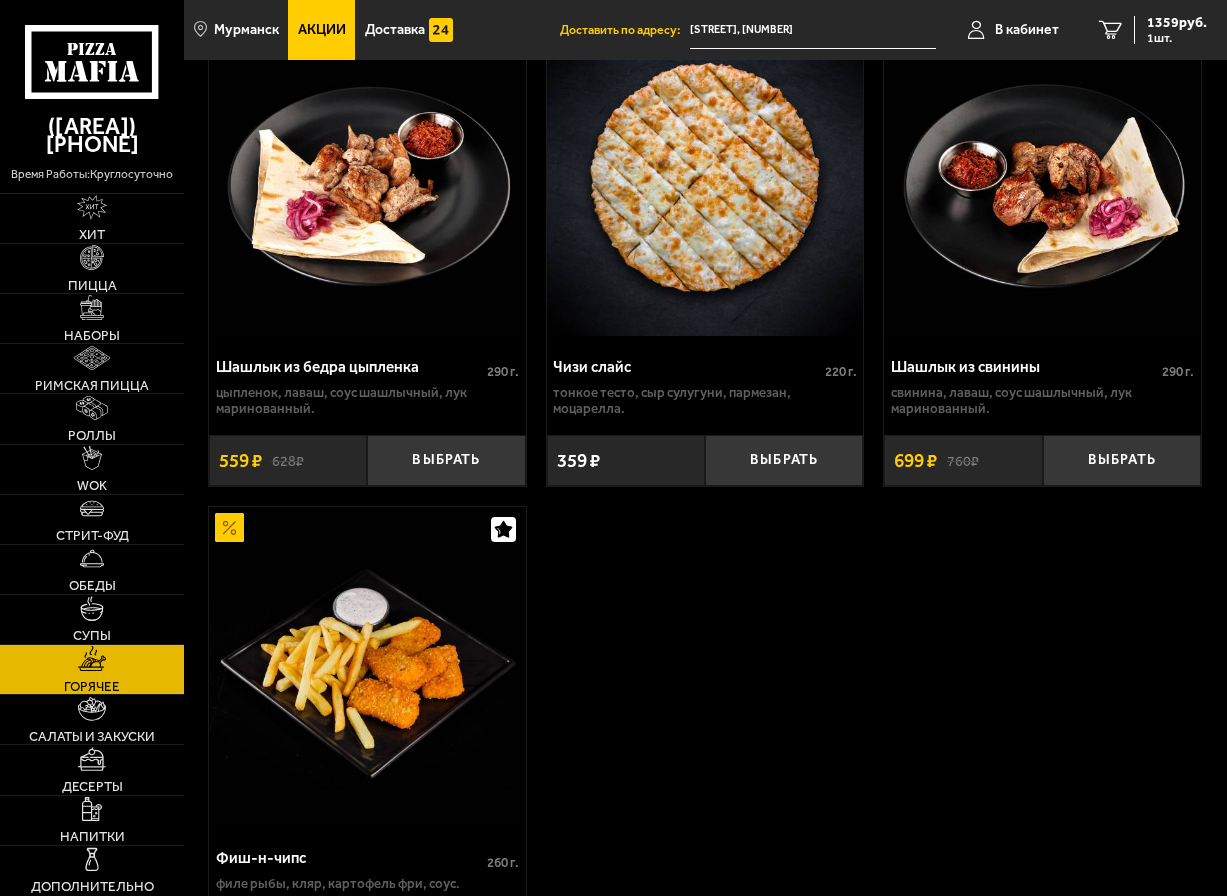 scroll, scrollTop: 2572, scrollLeft: 0, axis: vertical 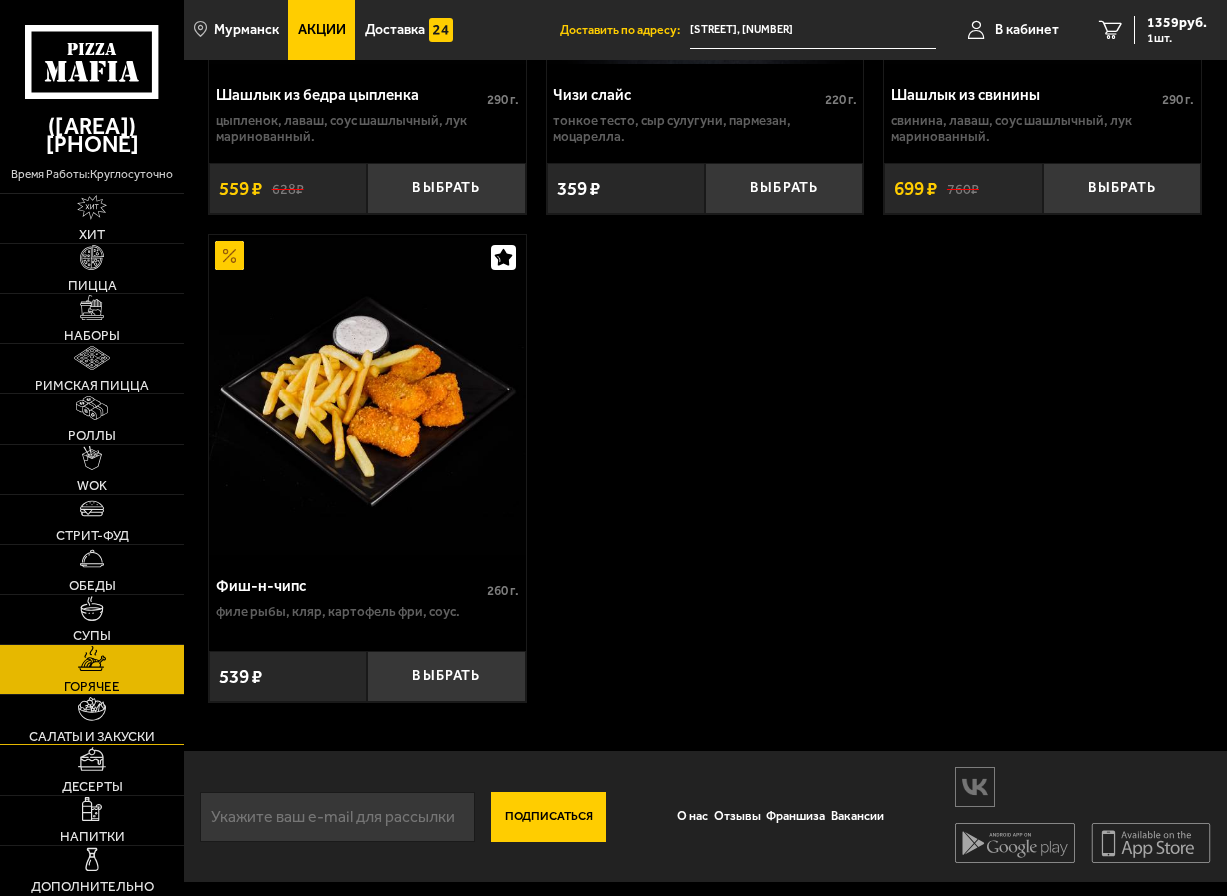 click at bounding box center (92, 709) 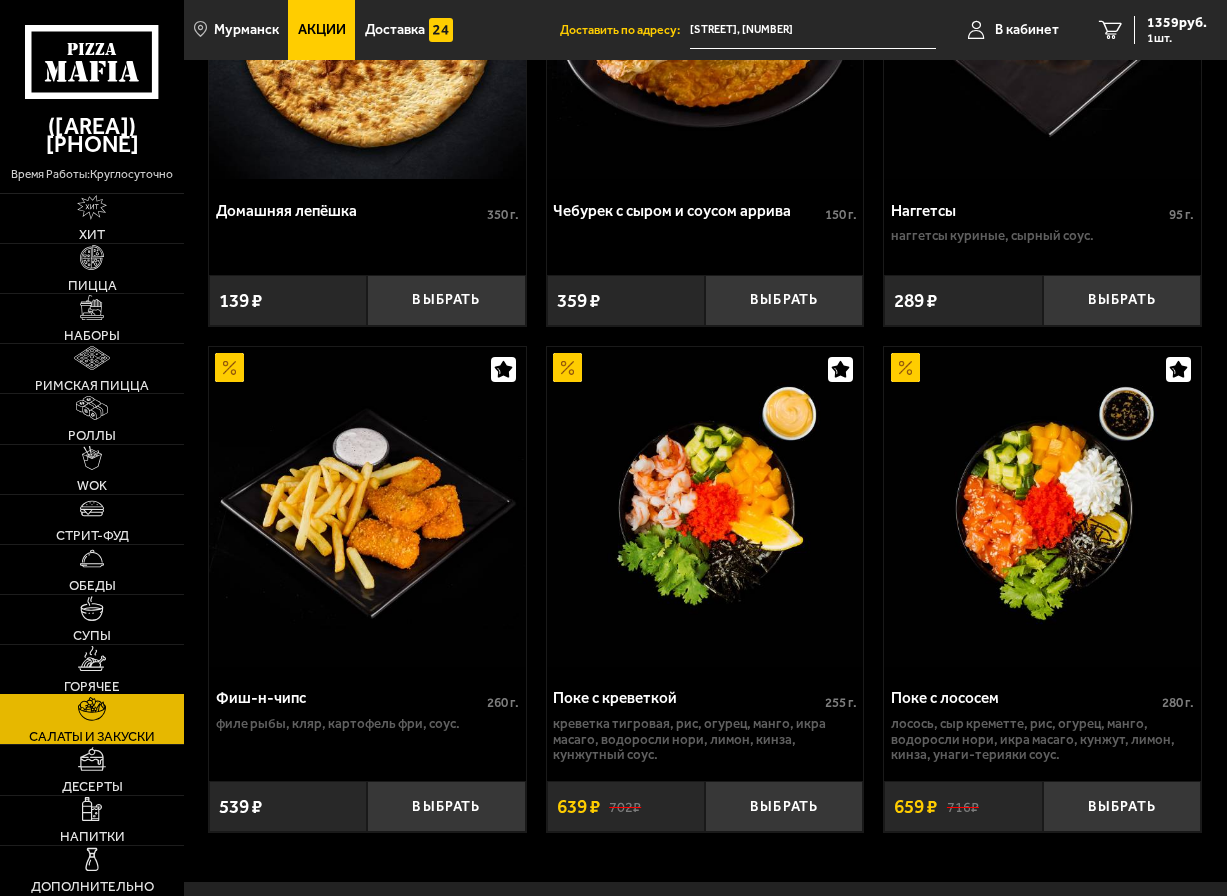 scroll, scrollTop: 2603, scrollLeft: 0, axis: vertical 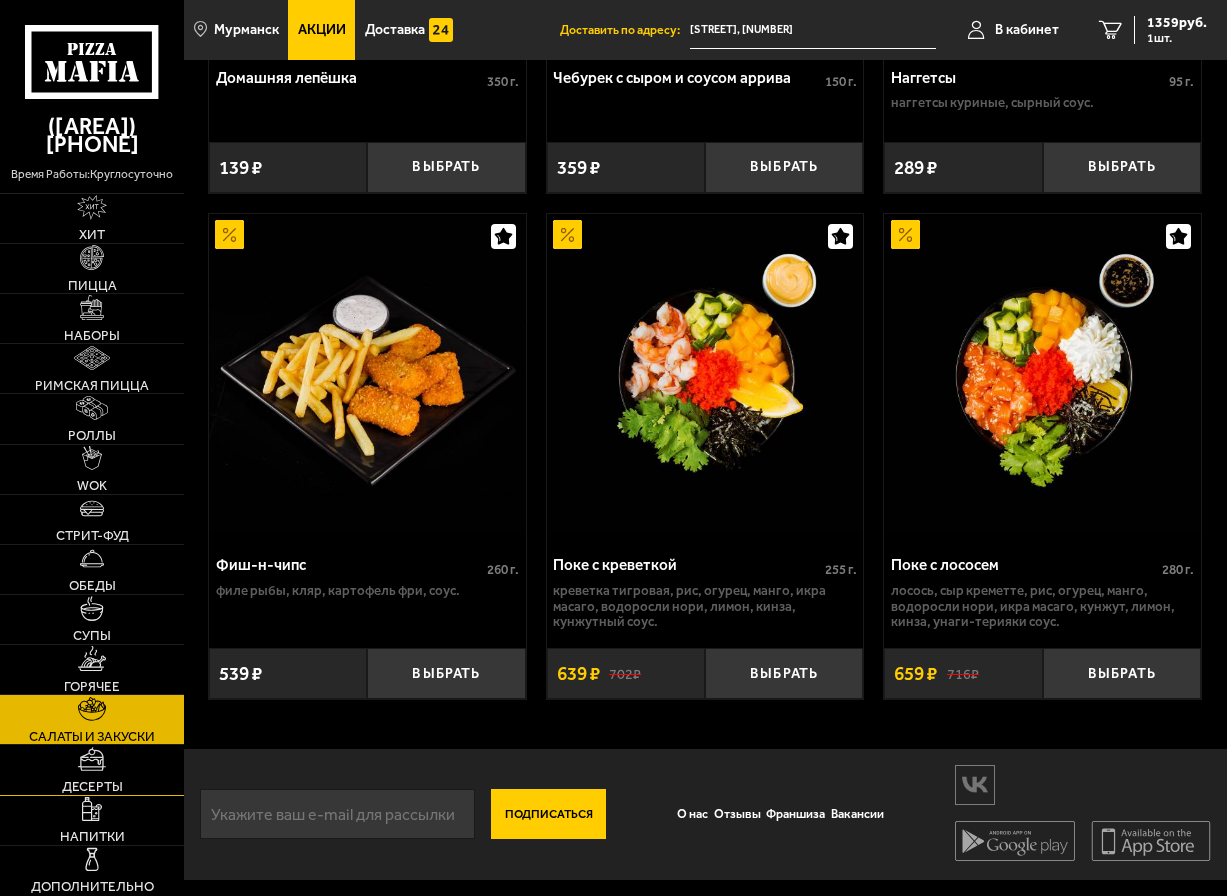 click at bounding box center (91, 759) 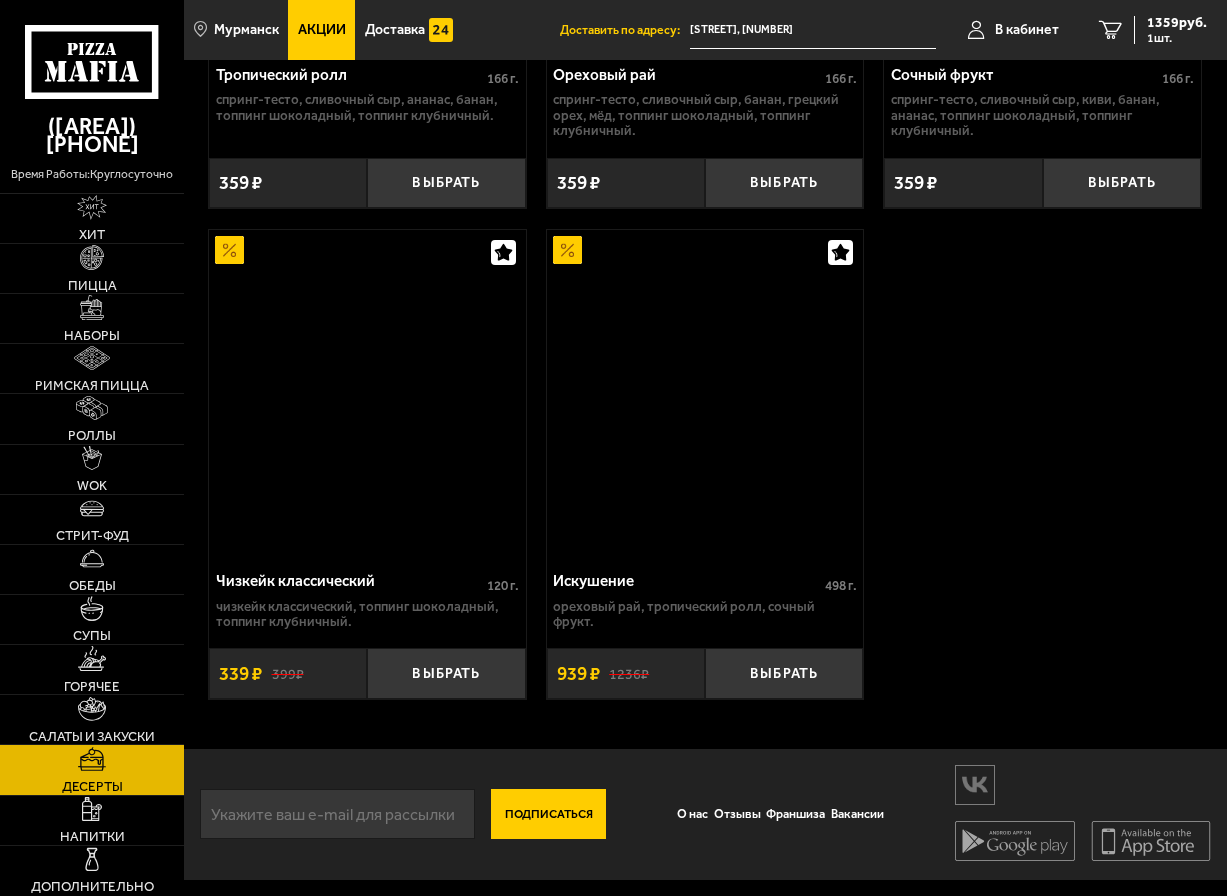 scroll, scrollTop: 0, scrollLeft: 0, axis: both 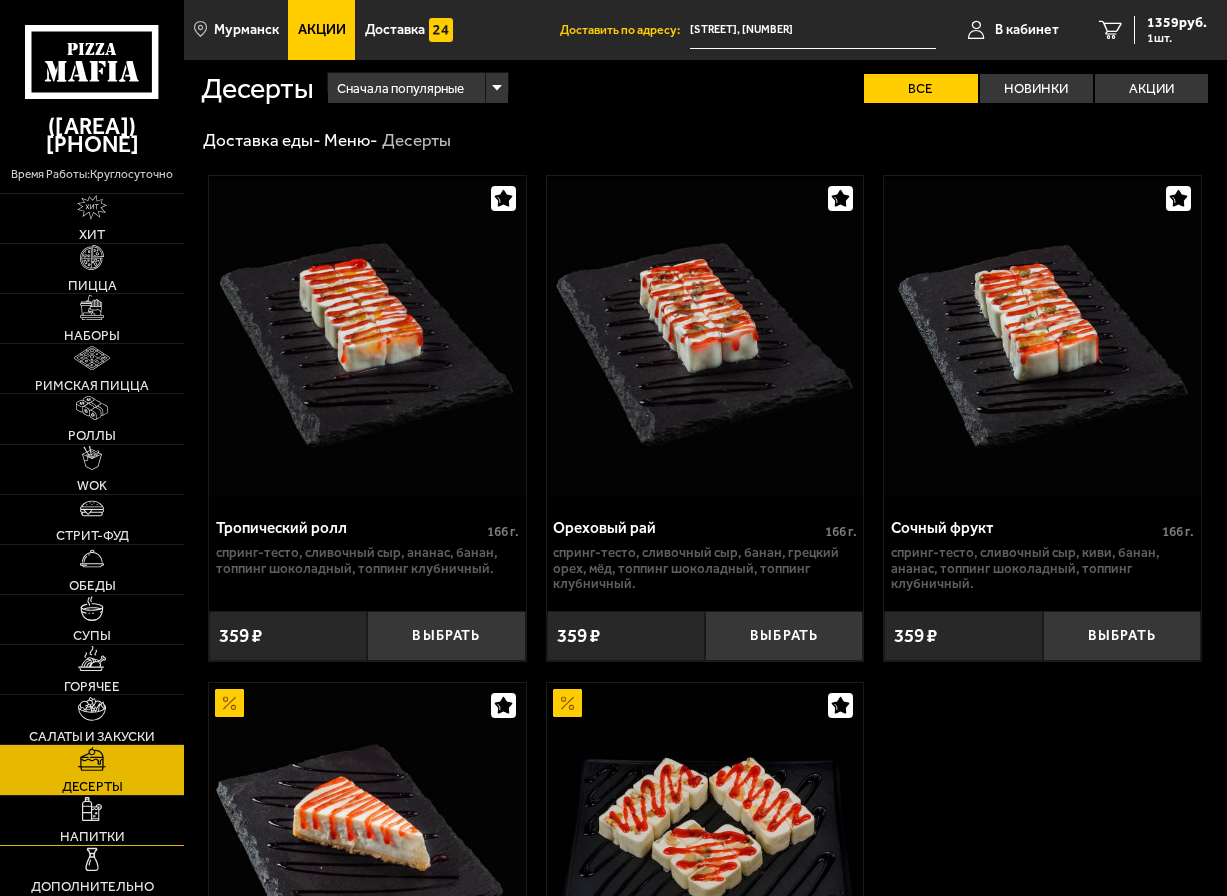 click at bounding box center (91, 809) 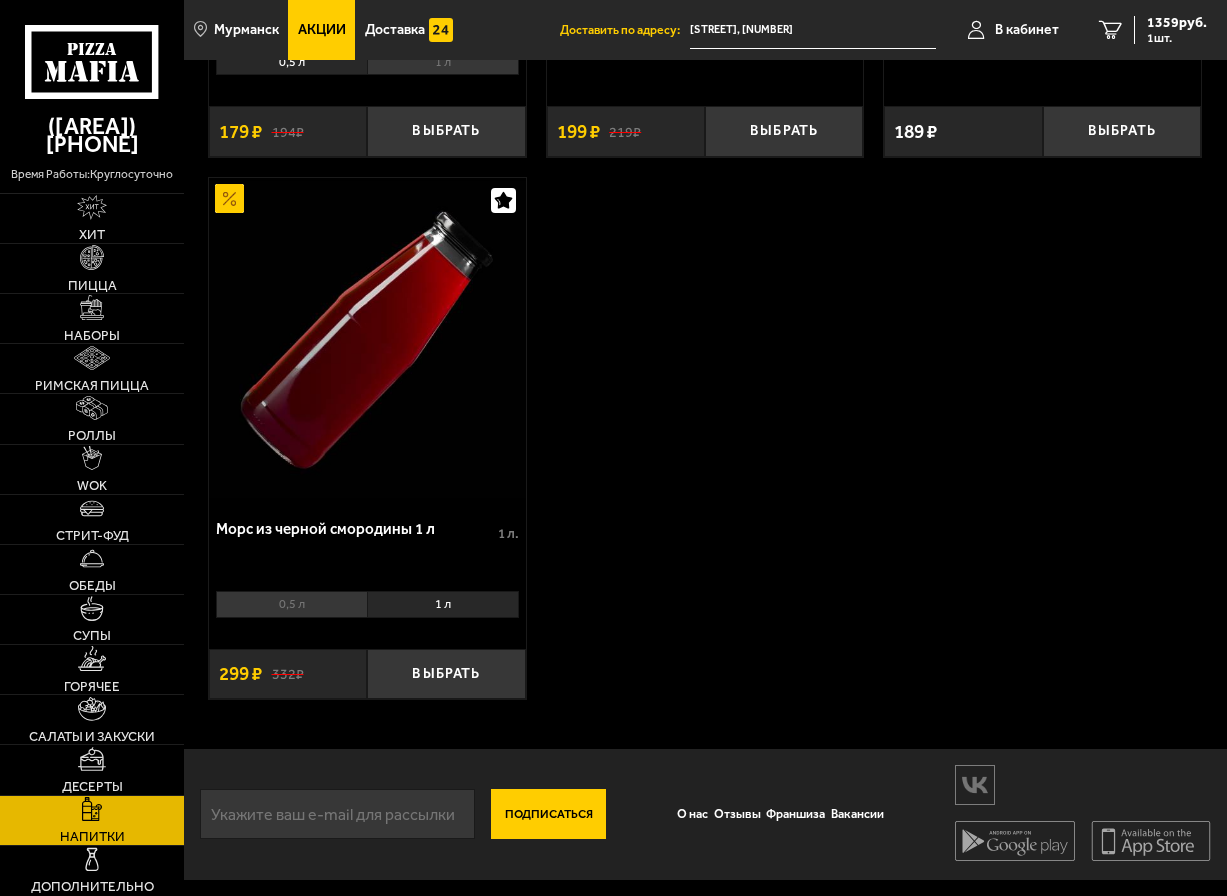 scroll, scrollTop: 1091, scrollLeft: 0, axis: vertical 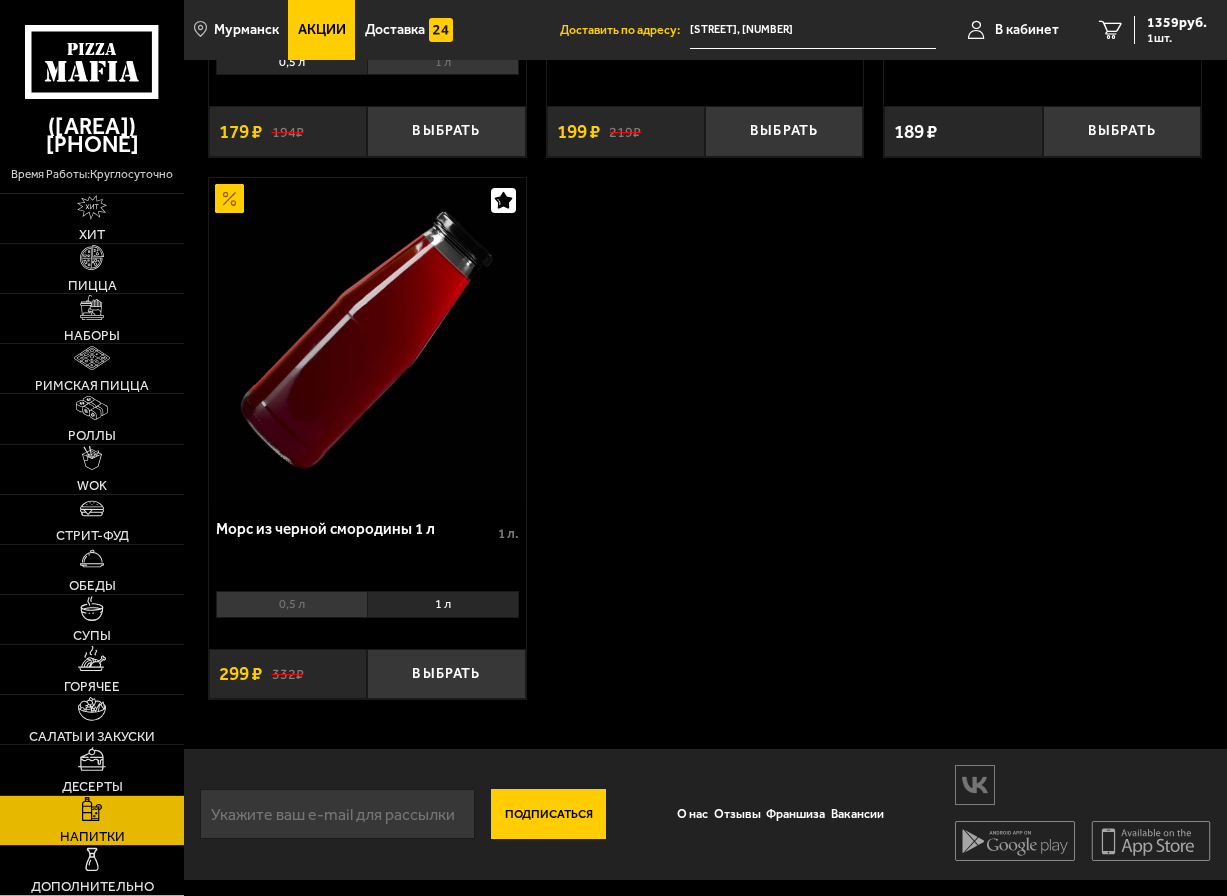click on "Дополнительно" at bounding box center (92, 870) 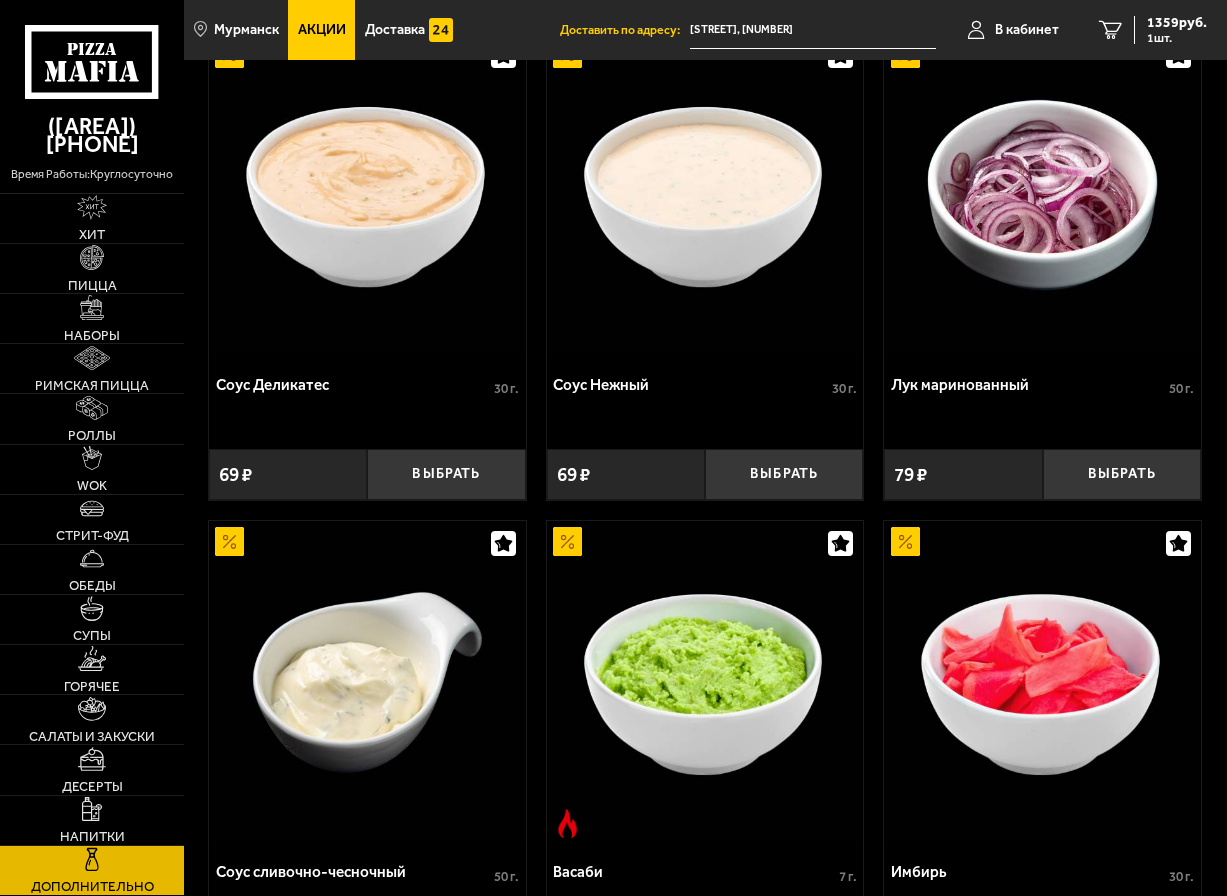 scroll, scrollTop: 115, scrollLeft: 0, axis: vertical 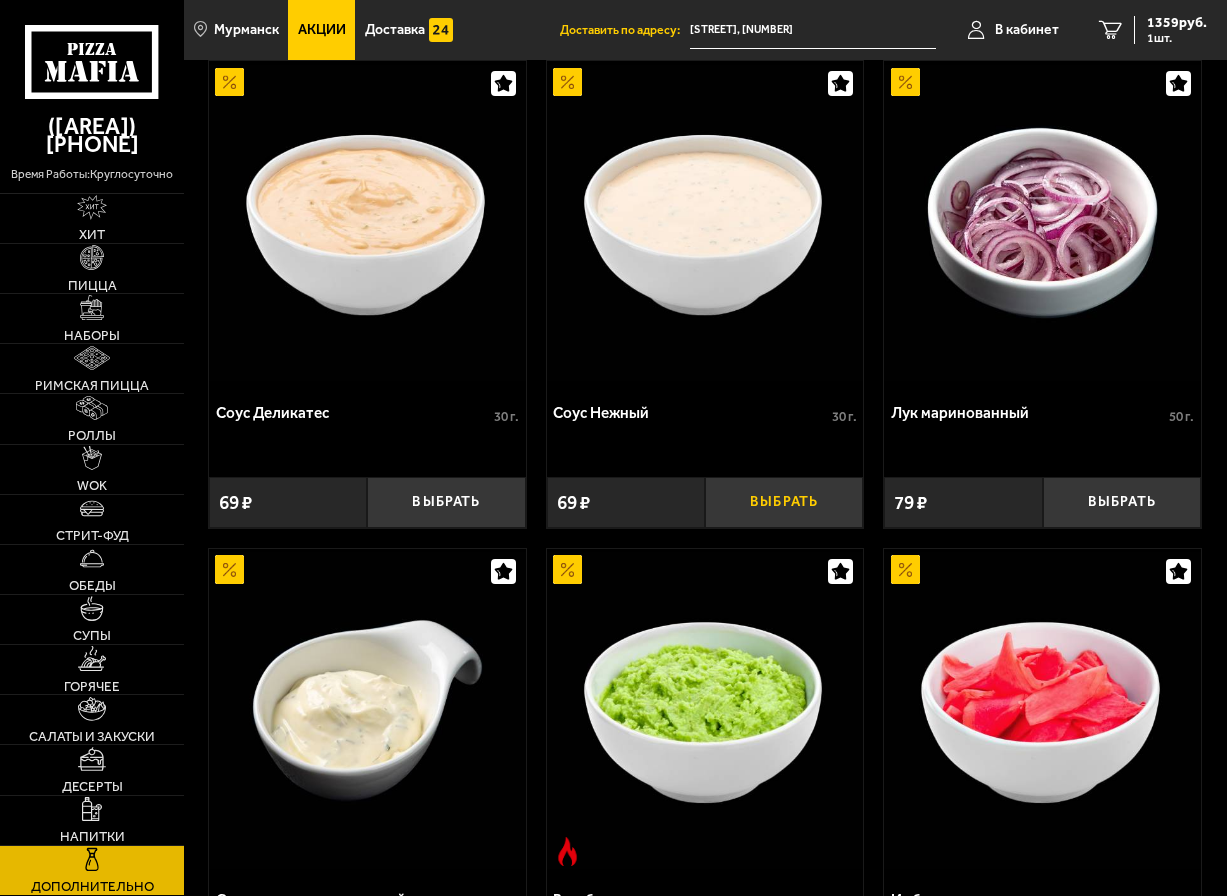 click on "Выбрать" at bounding box center [784, 502] 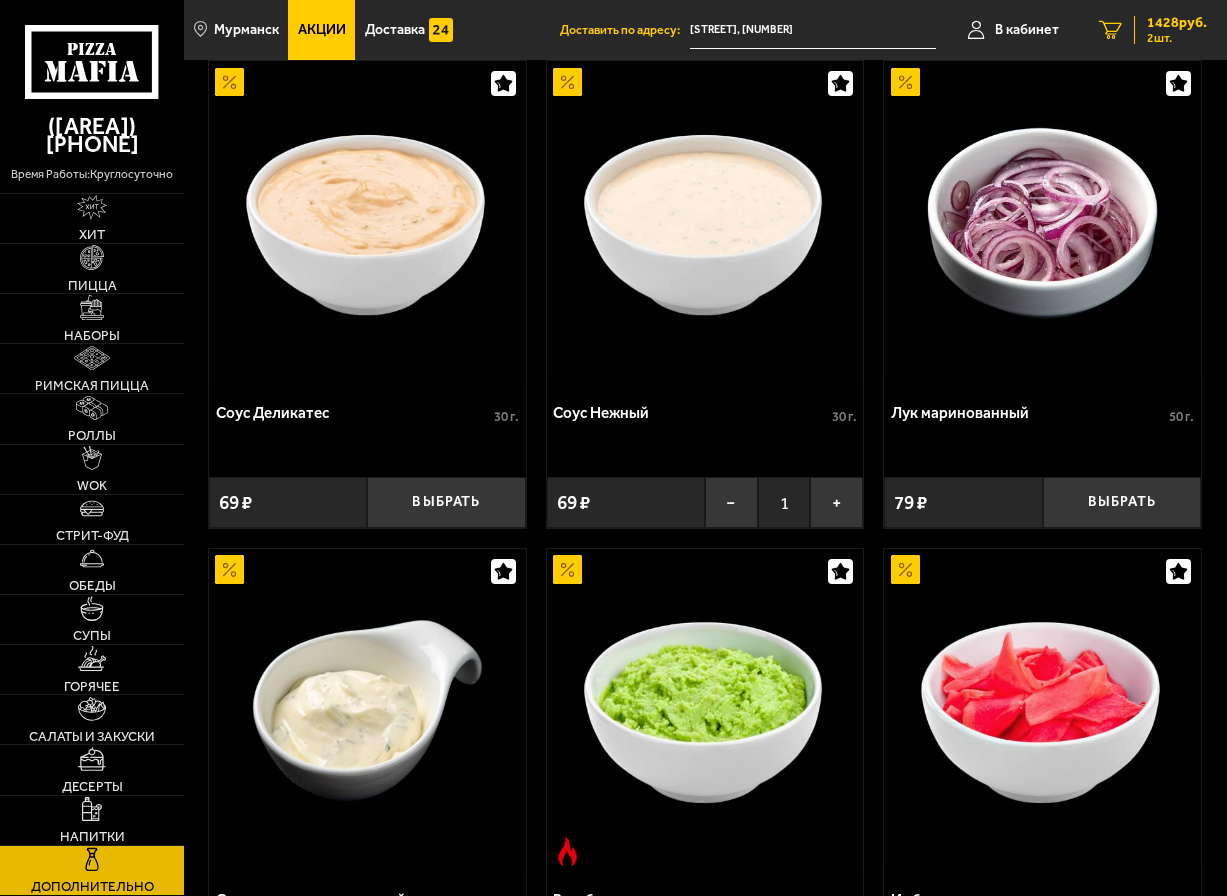 click on "1428  руб." at bounding box center [1177, 23] 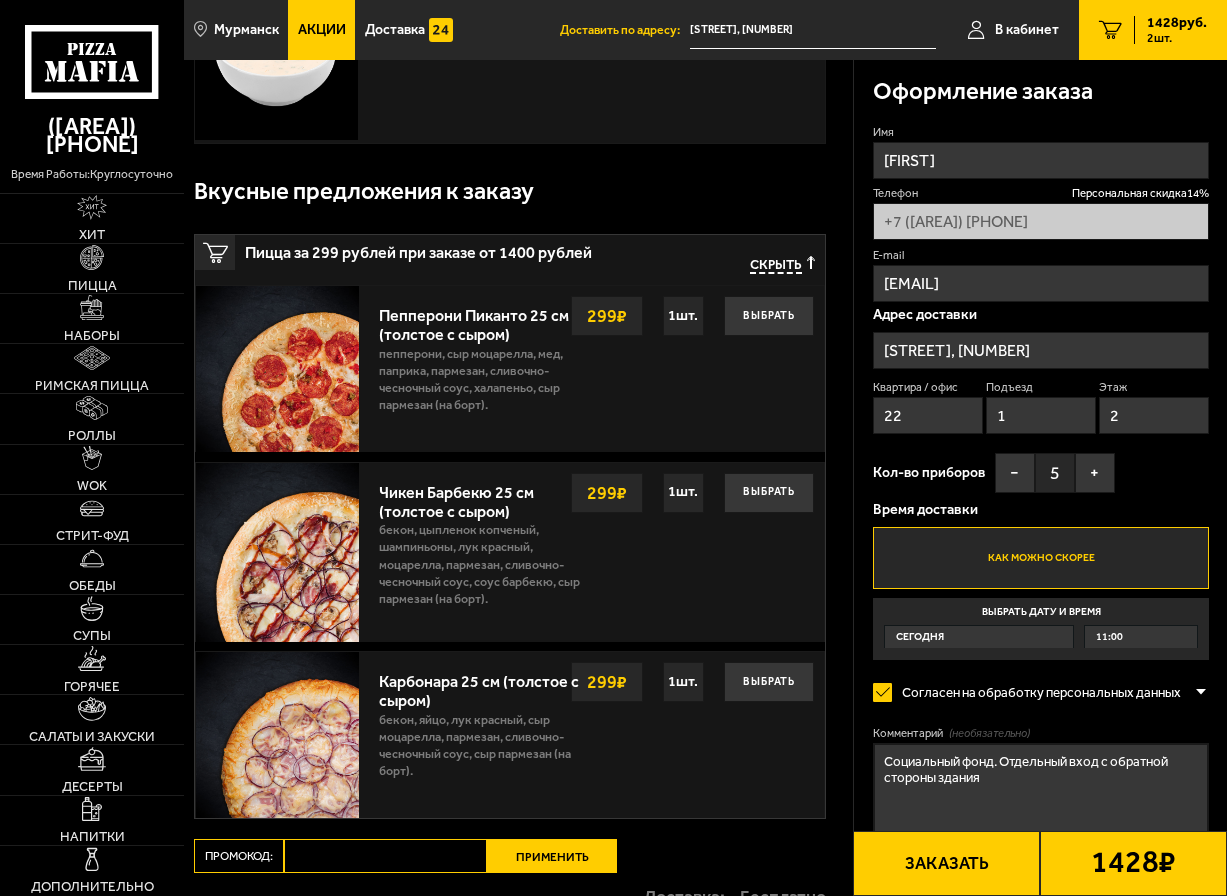 scroll, scrollTop: 500, scrollLeft: 0, axis: vertical 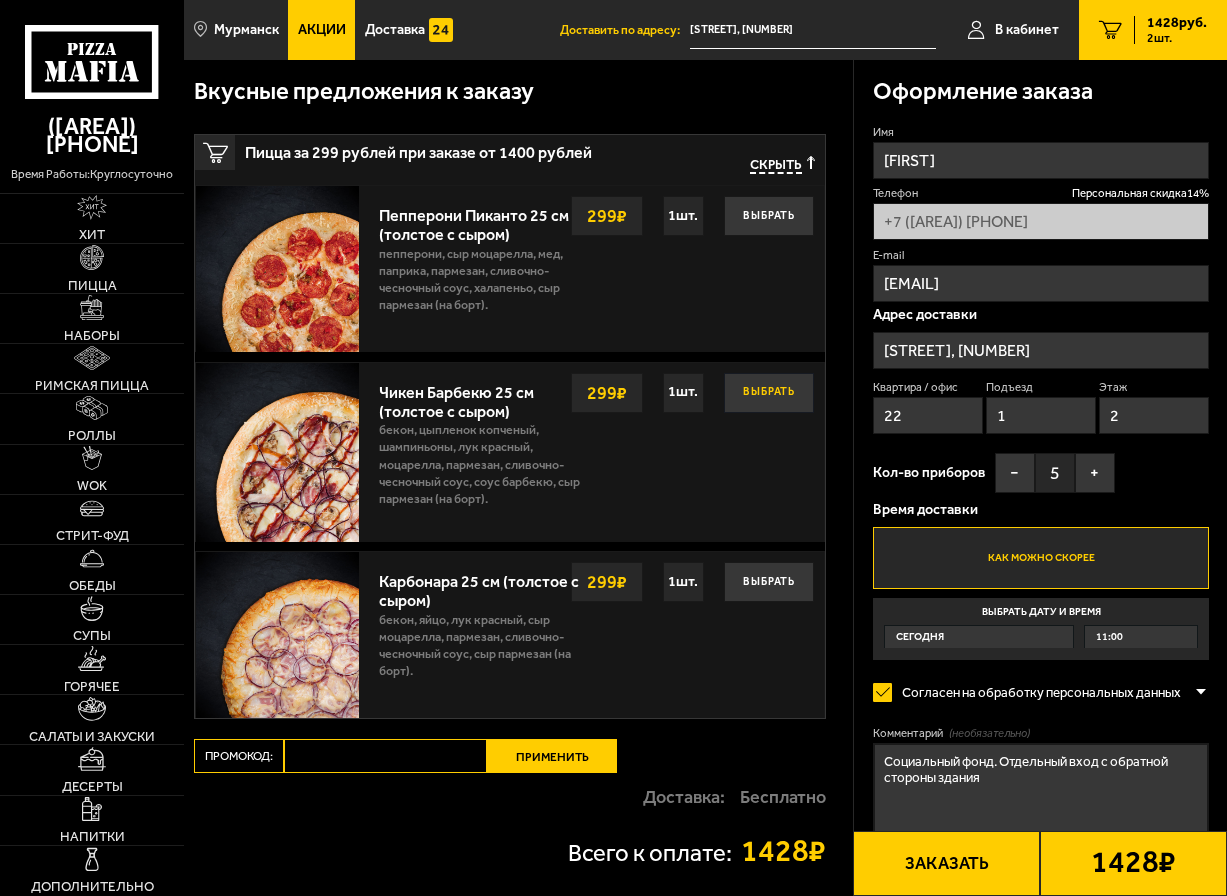 click on "Выбрать" at bounding box center (769, 393) 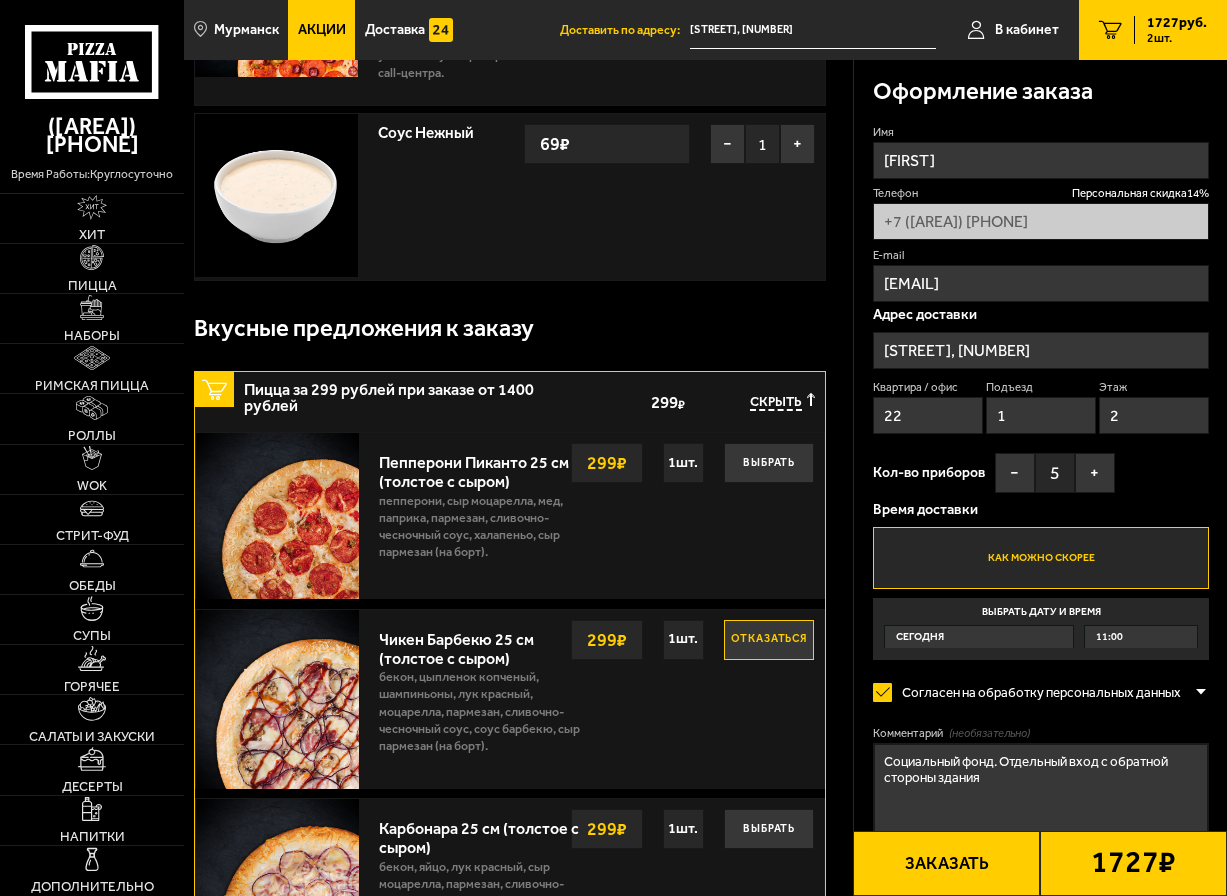 scroll, scrollTop: 300, scrollLeft: 0, axis: vertical 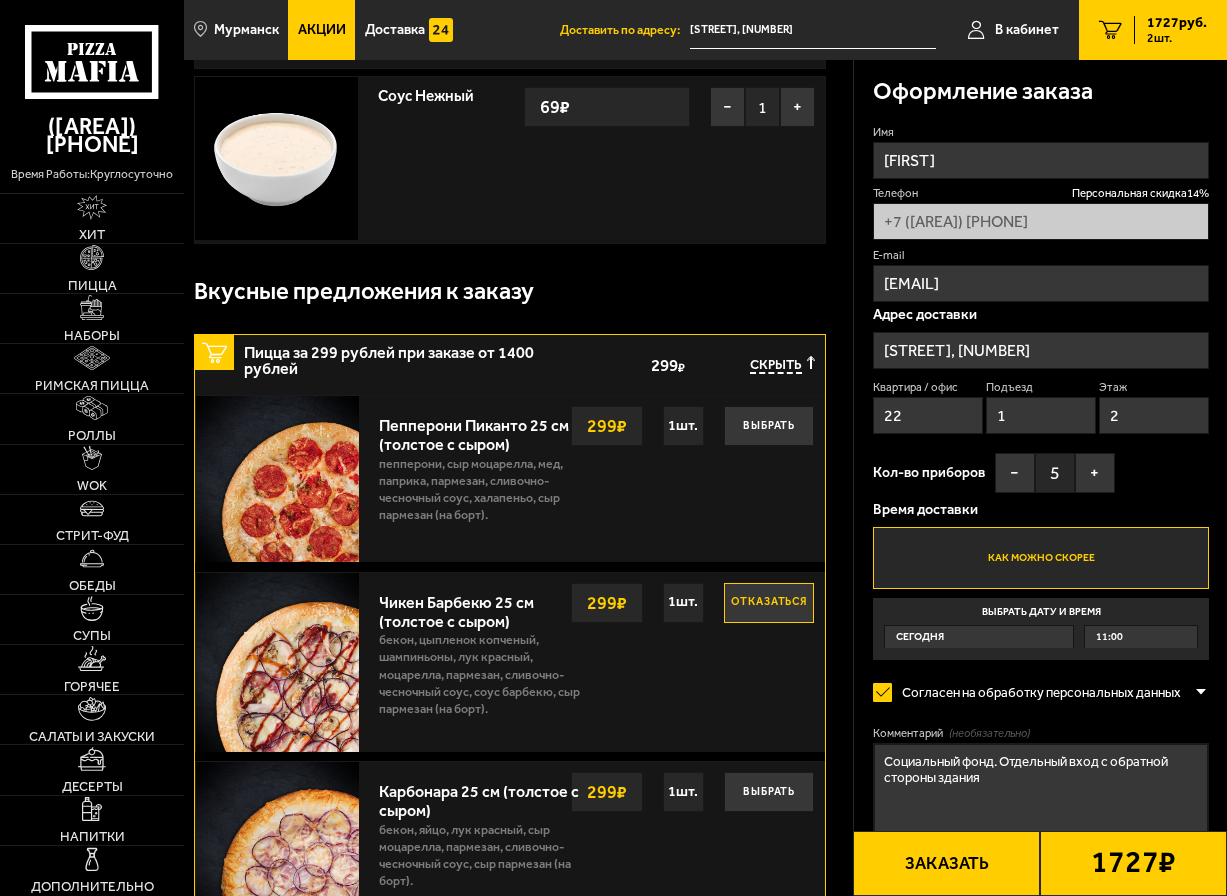 drag, startPoint x: 765, startPoint y: 602, endPoint x: 767, endPoint y: 623, distance: 21.095022 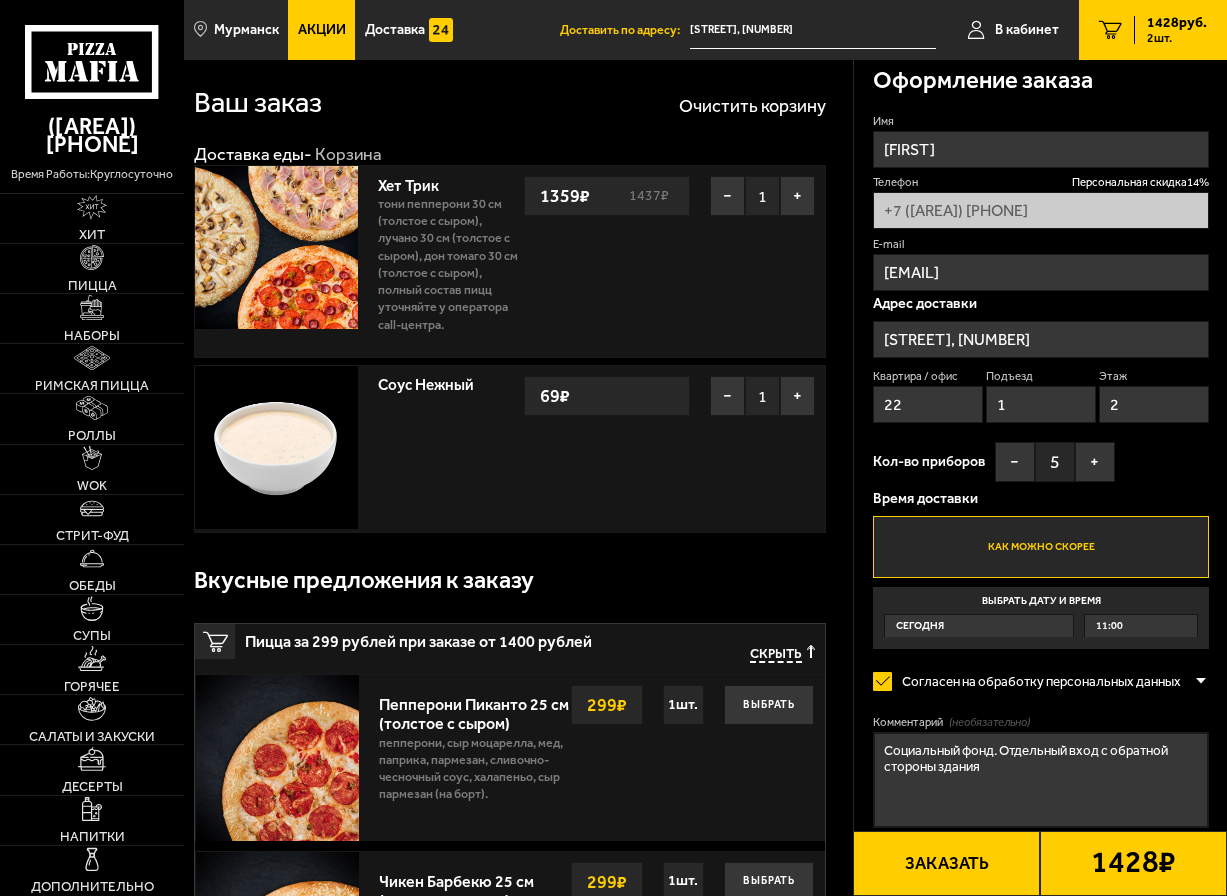 scroll, scrollTop: 0, scrollLeft: 0, axis: both 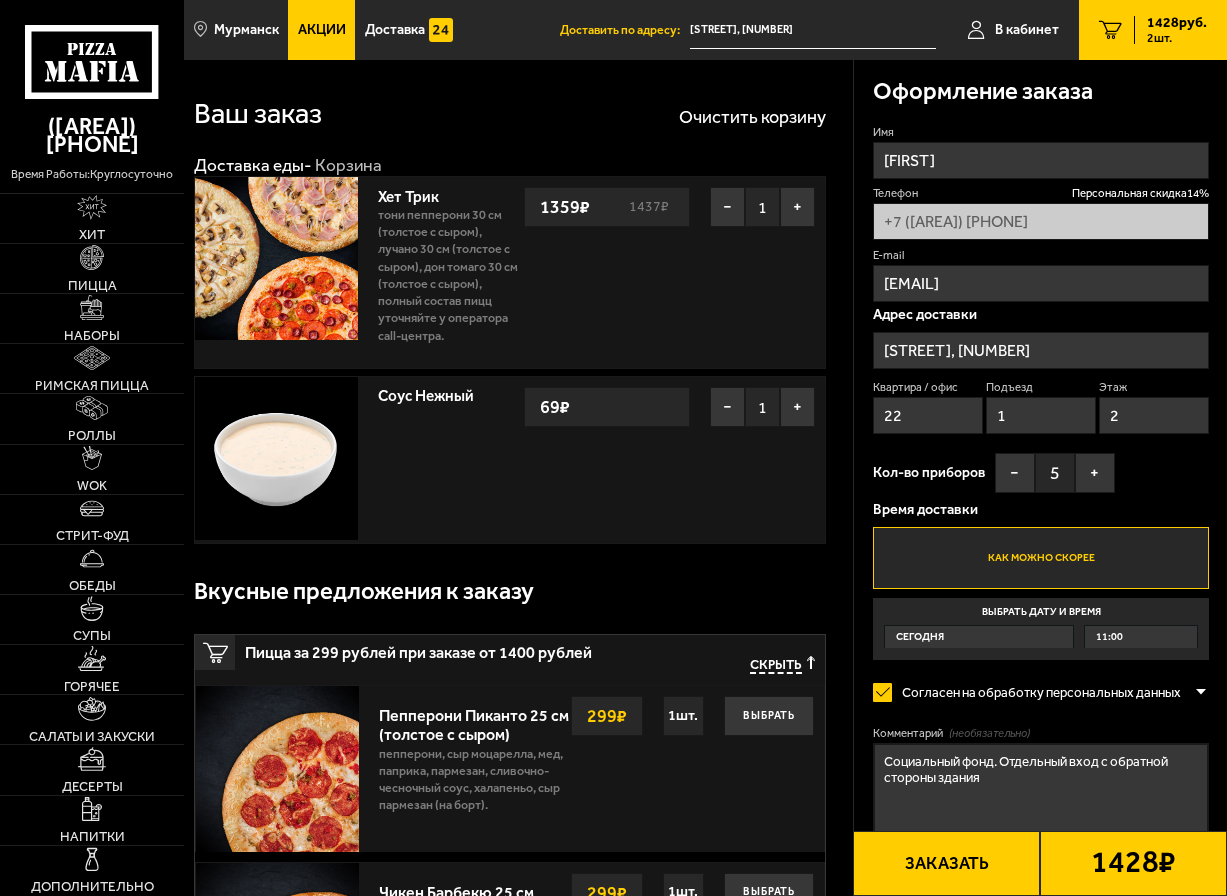 click on "Сегодня" at bounding box center [979, 637] 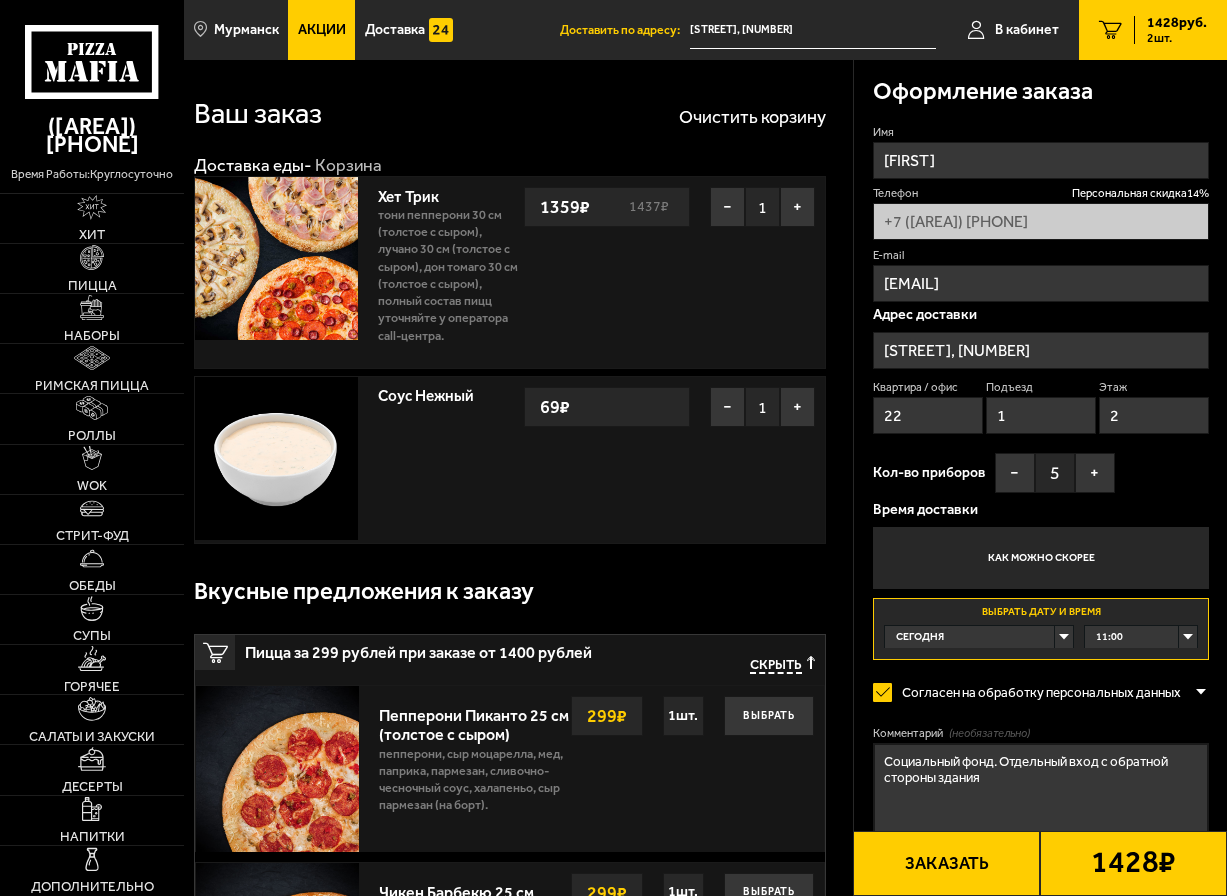 click on "Как можно скорее" at bounding box center (1041, 557) 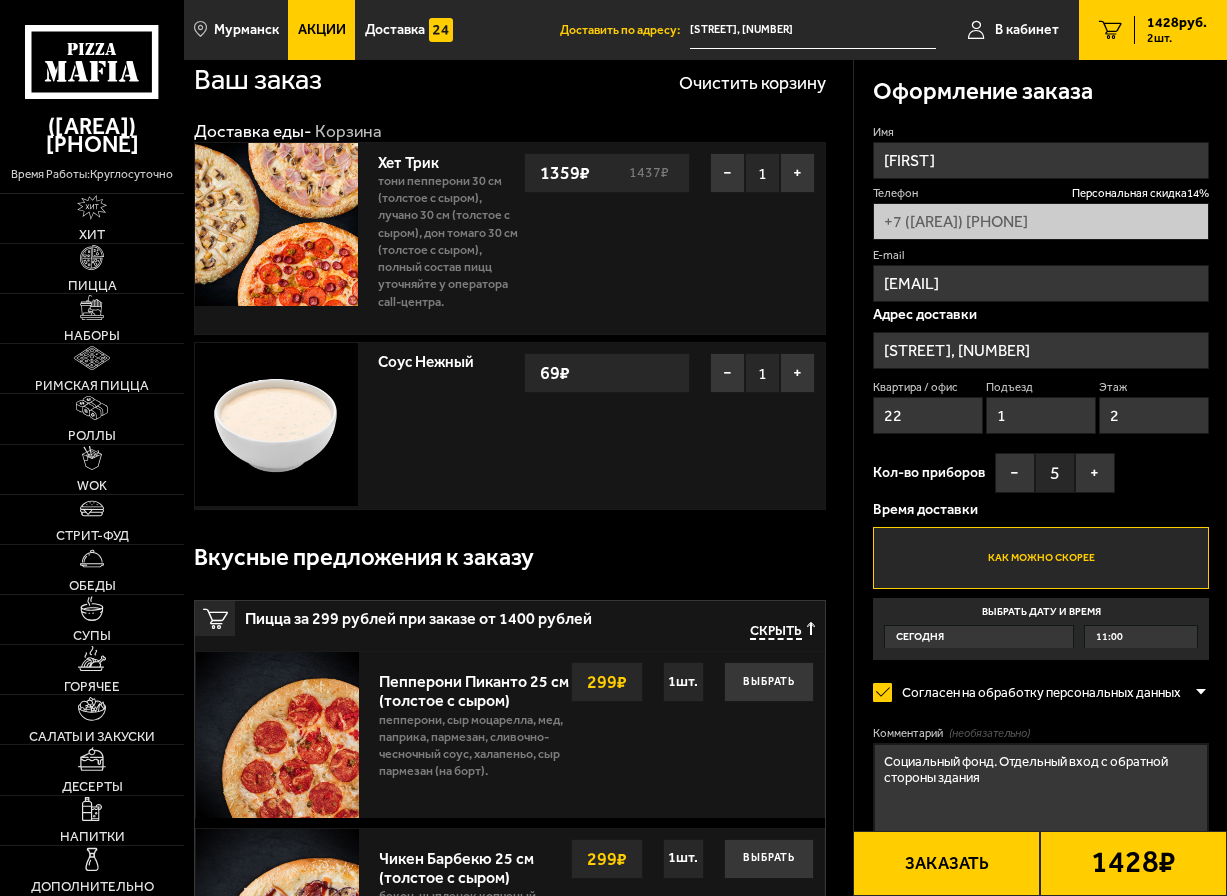 scroll, scrollTop: 0, scrollLeft: 0, axis: both 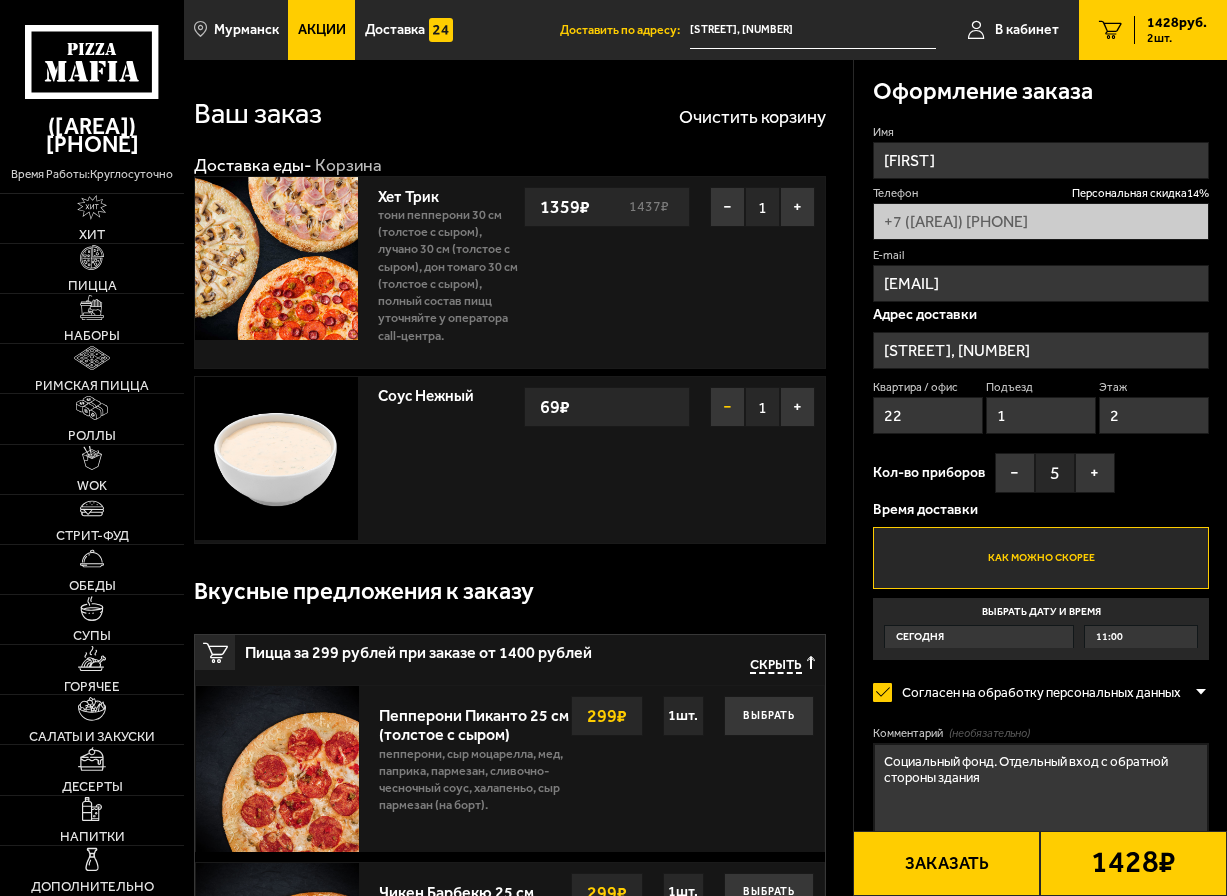 click on "−" at bounding box center [727, 407] 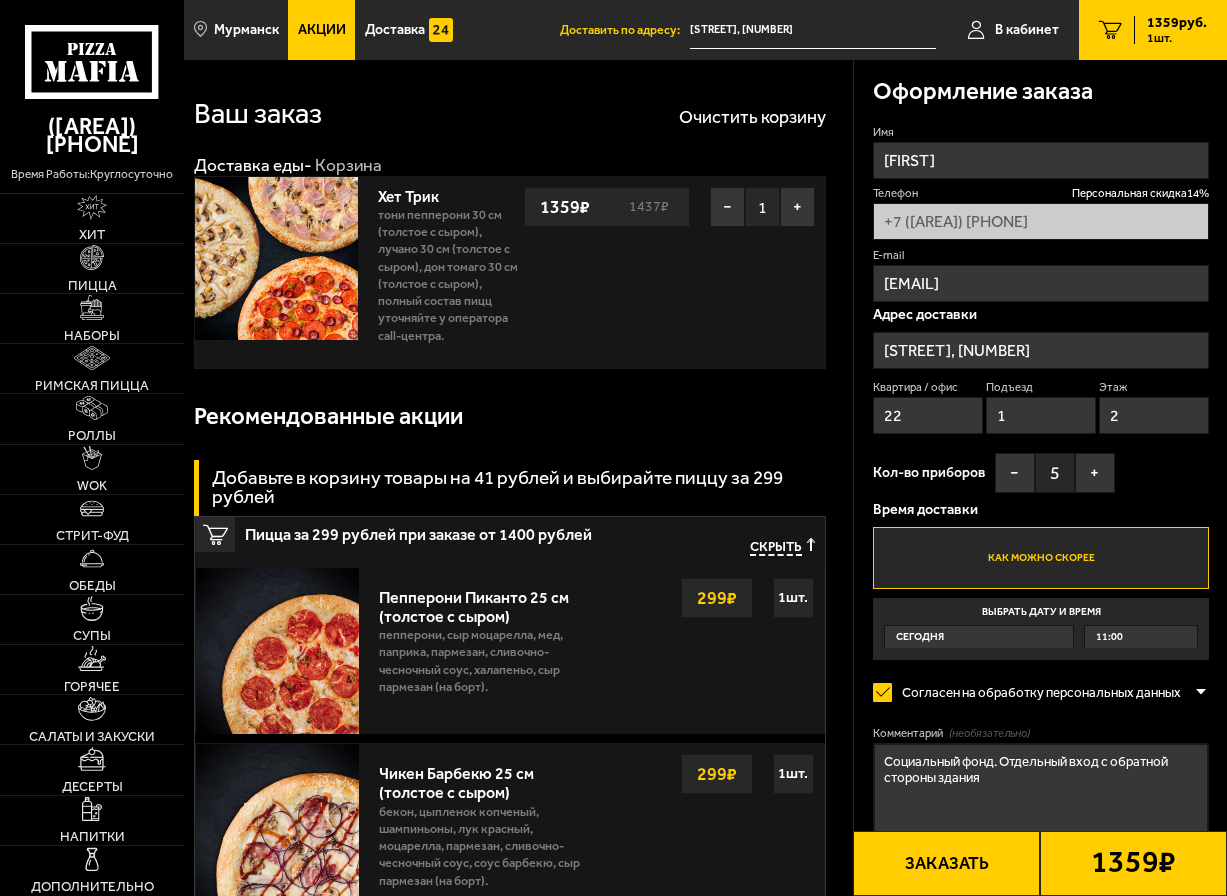 click on "Заказать" at bounding box center (946, 863) 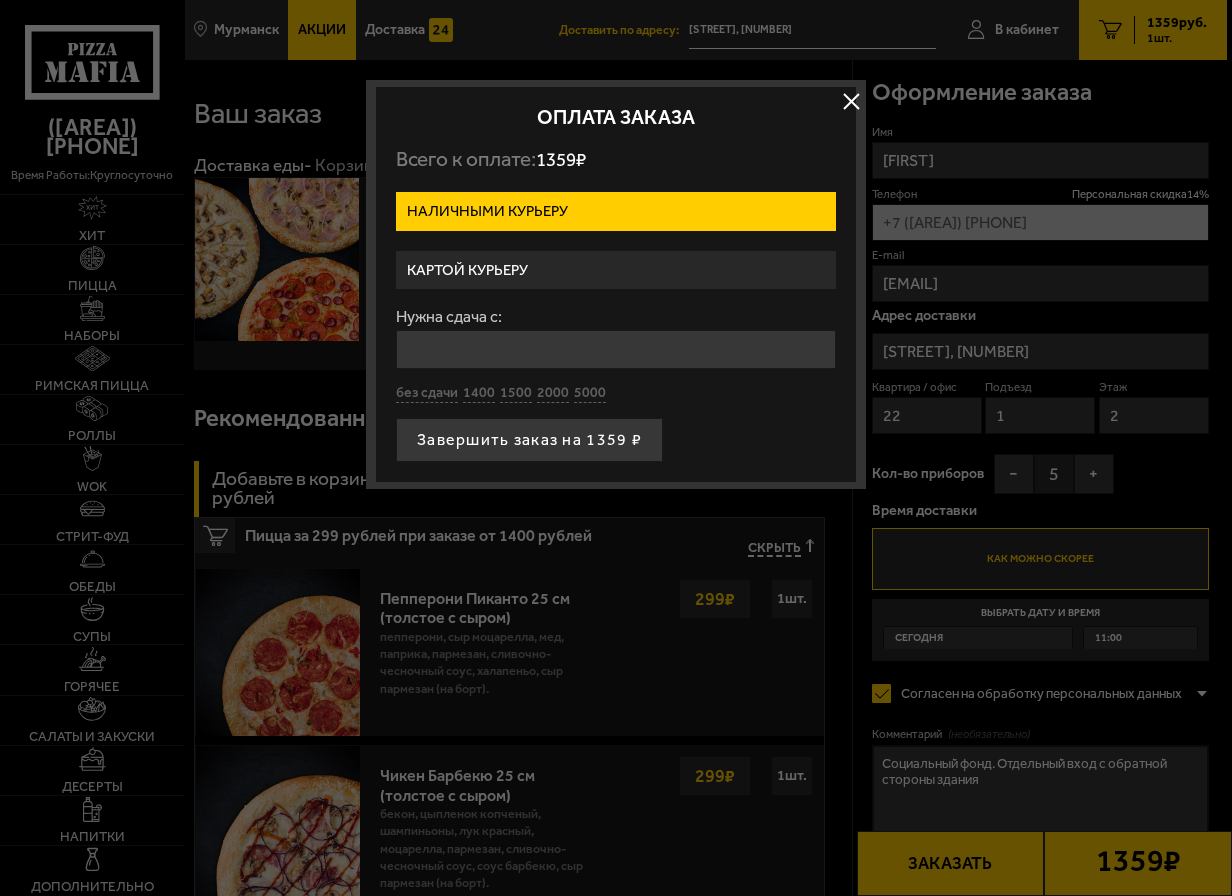 click on "Наличными курьеру" at bounding box center [616, 211] 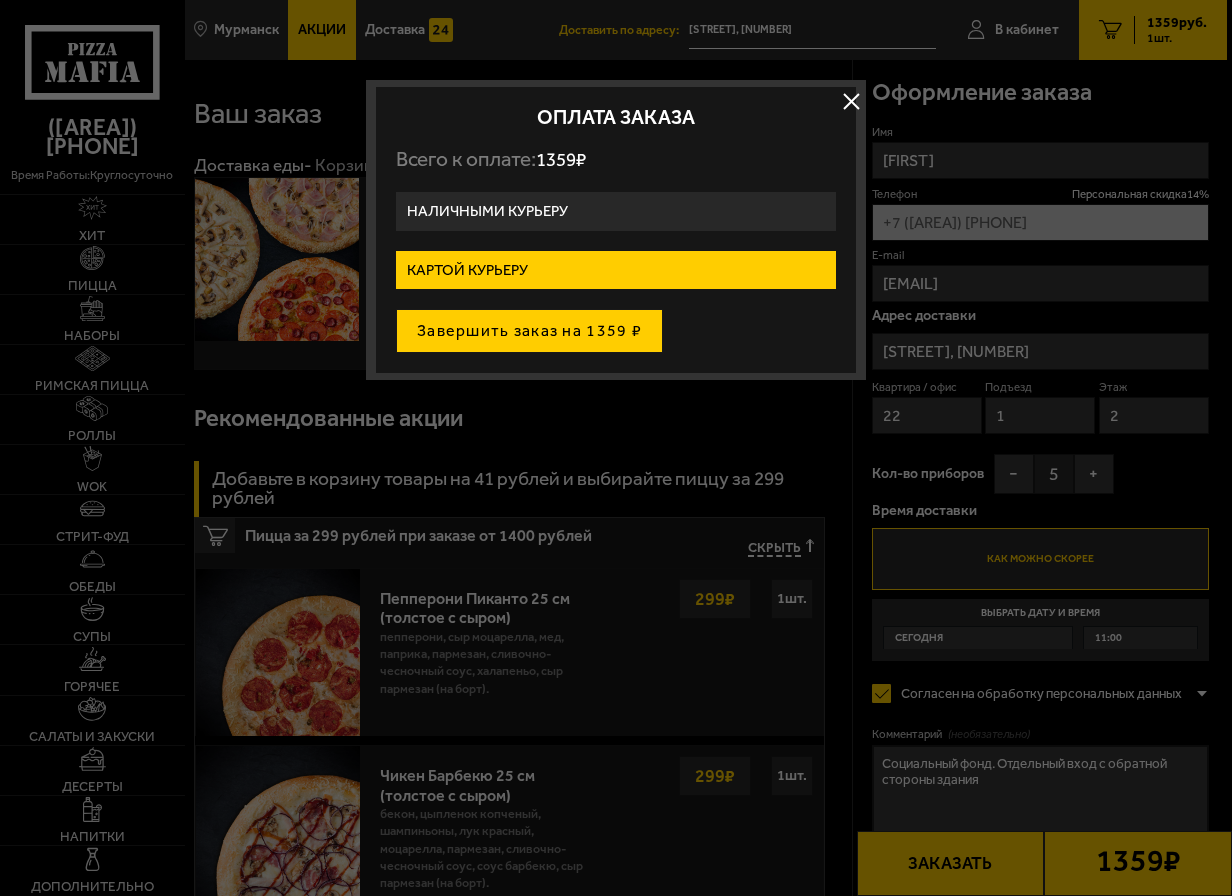 click on "Завершить заказ на 1359 ₽" at bounding box center (529, 331) 